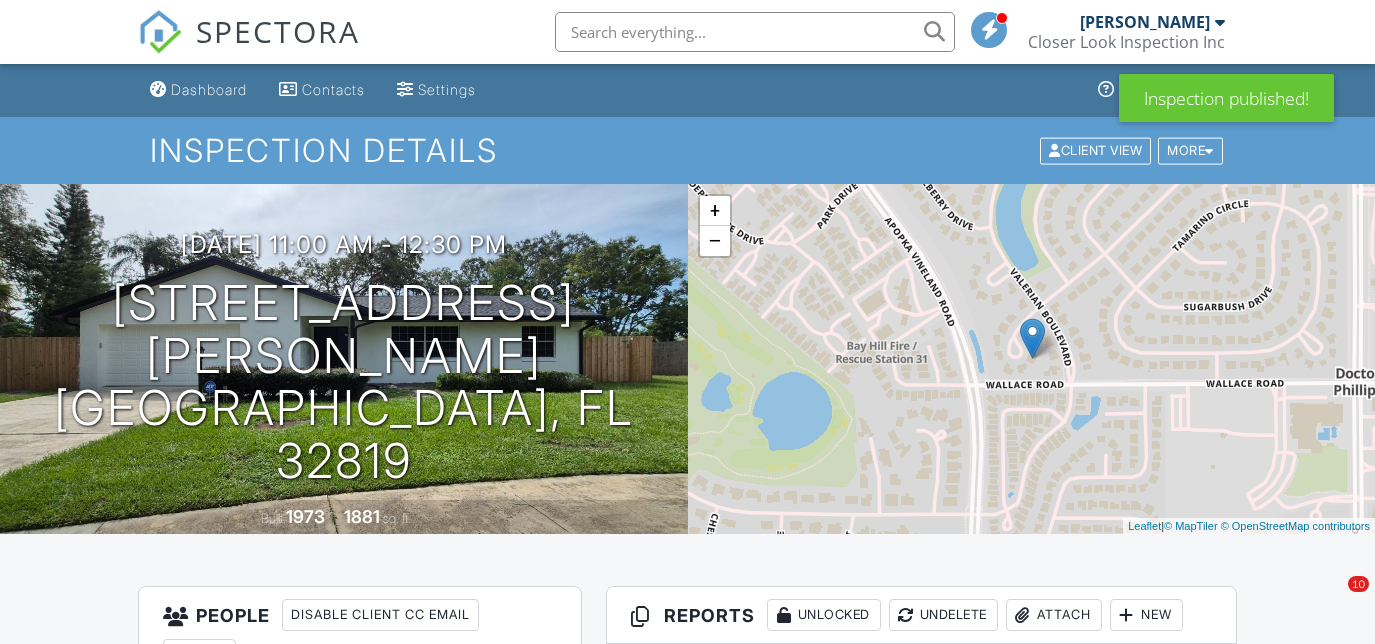 scroll, scrollTop: 0, scrollLeft: 0, axis: both 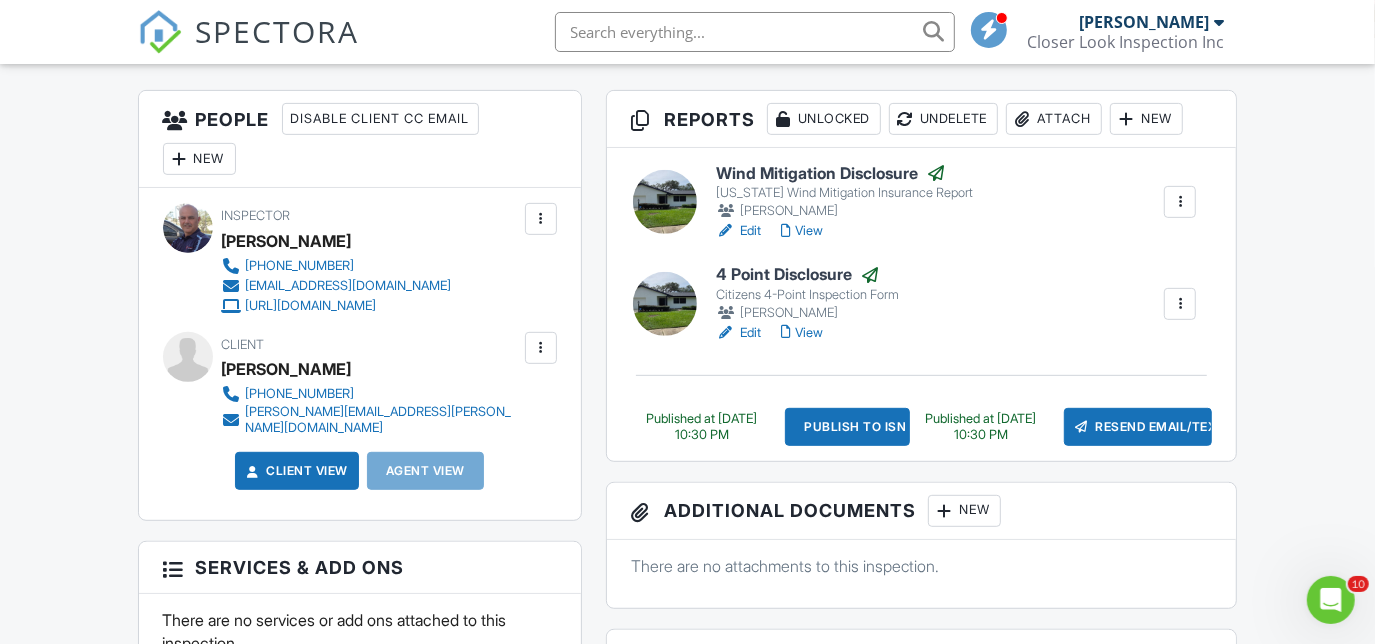 click at bounding box center [160, 32] 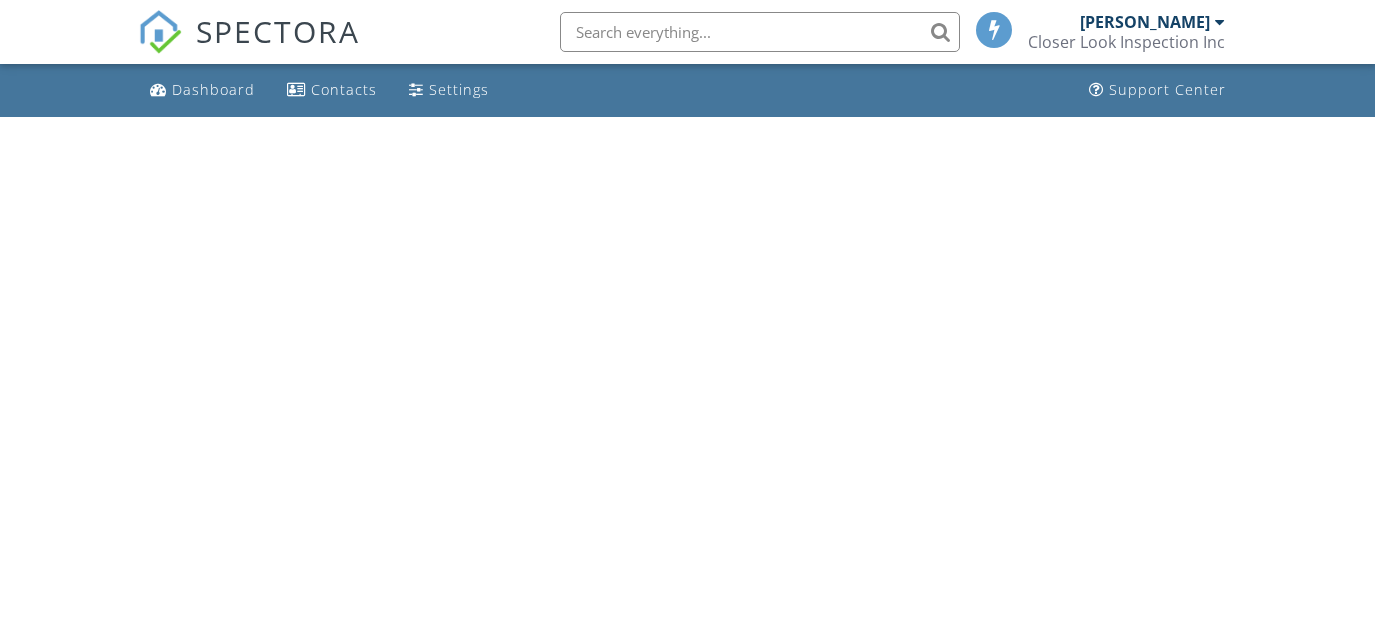 scroll, scrollTop: 0, scrollLeft: 0, axis: both 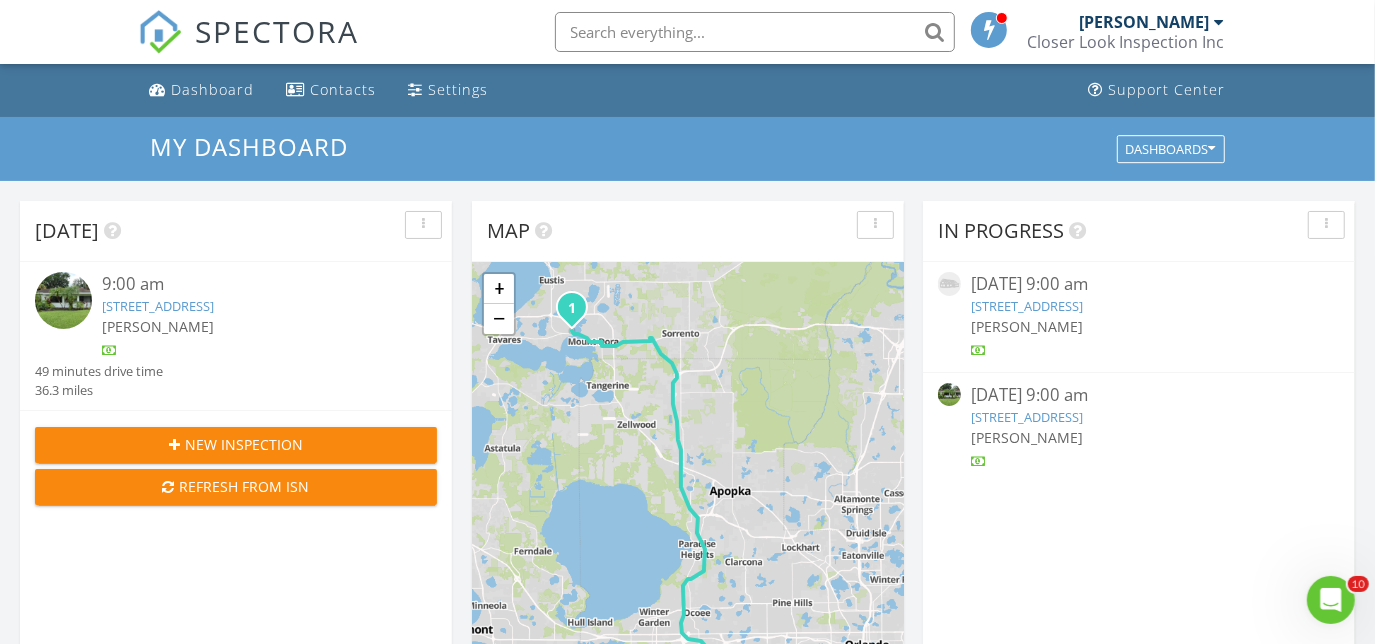 click on "1485 Morningside Dr, Mount Dora, FL 32757" at bounding box center (158, 306) 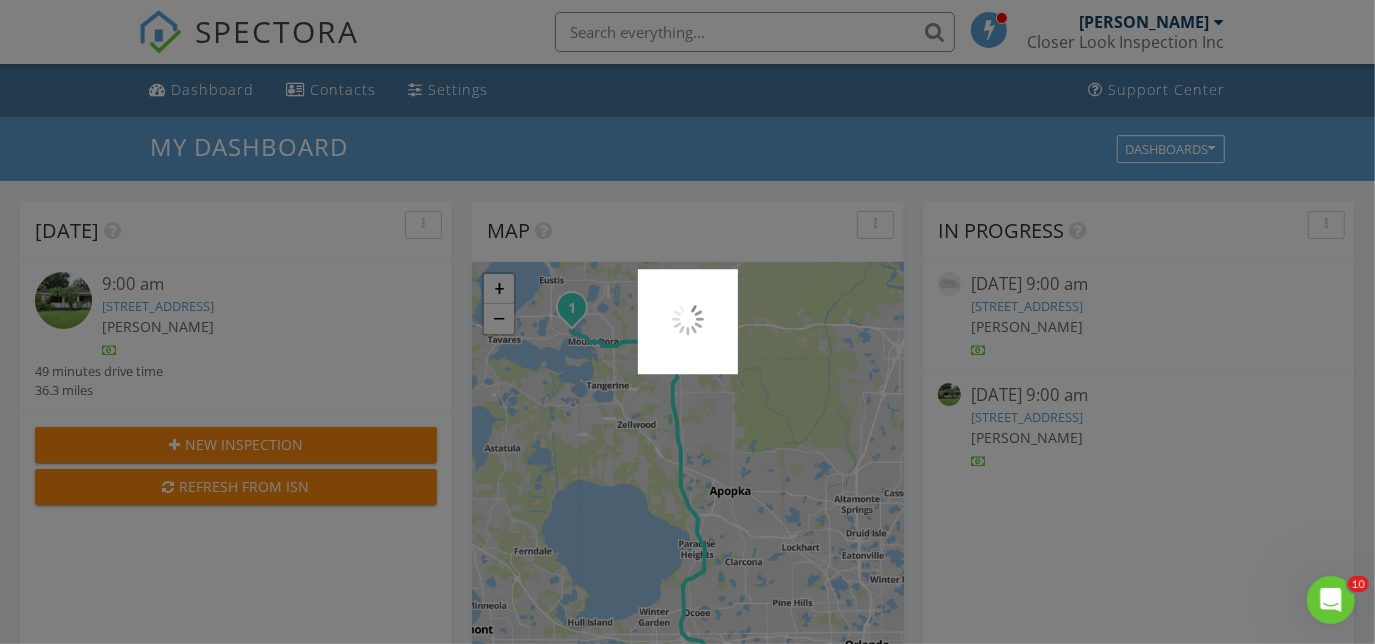 click at bounding box center [687, 322] 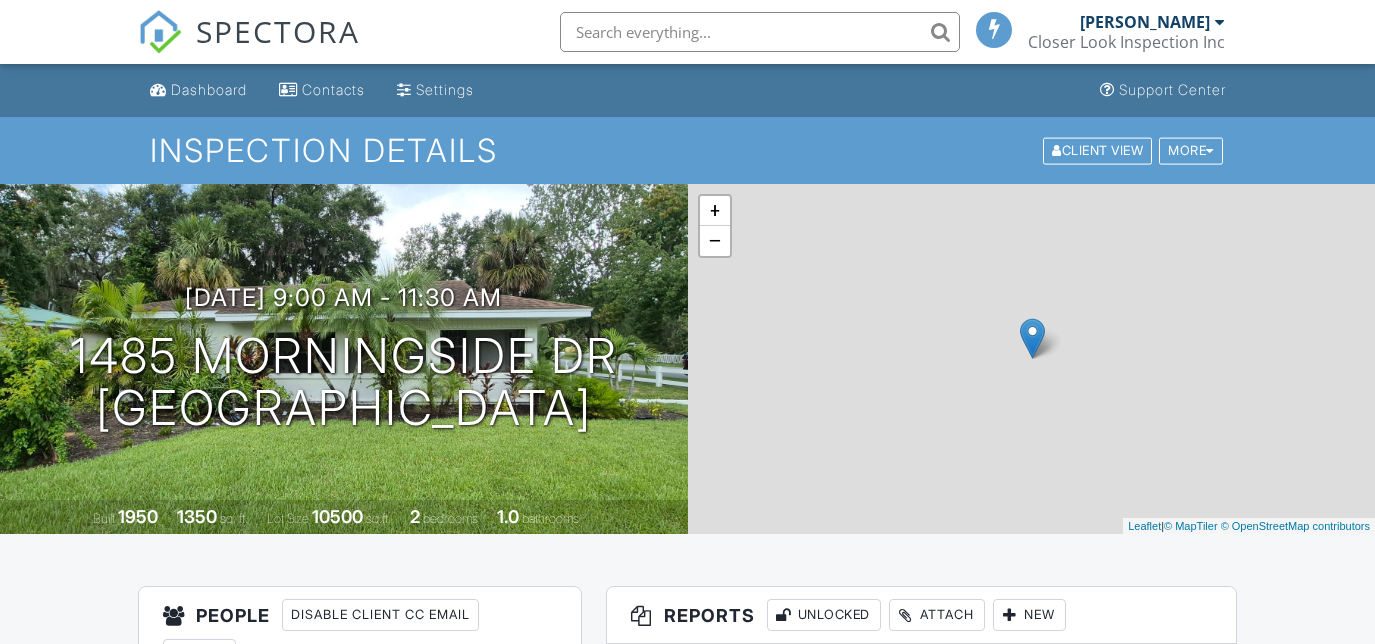 scroll, scrollTop: 0, scrollLeft: 0, axis: both 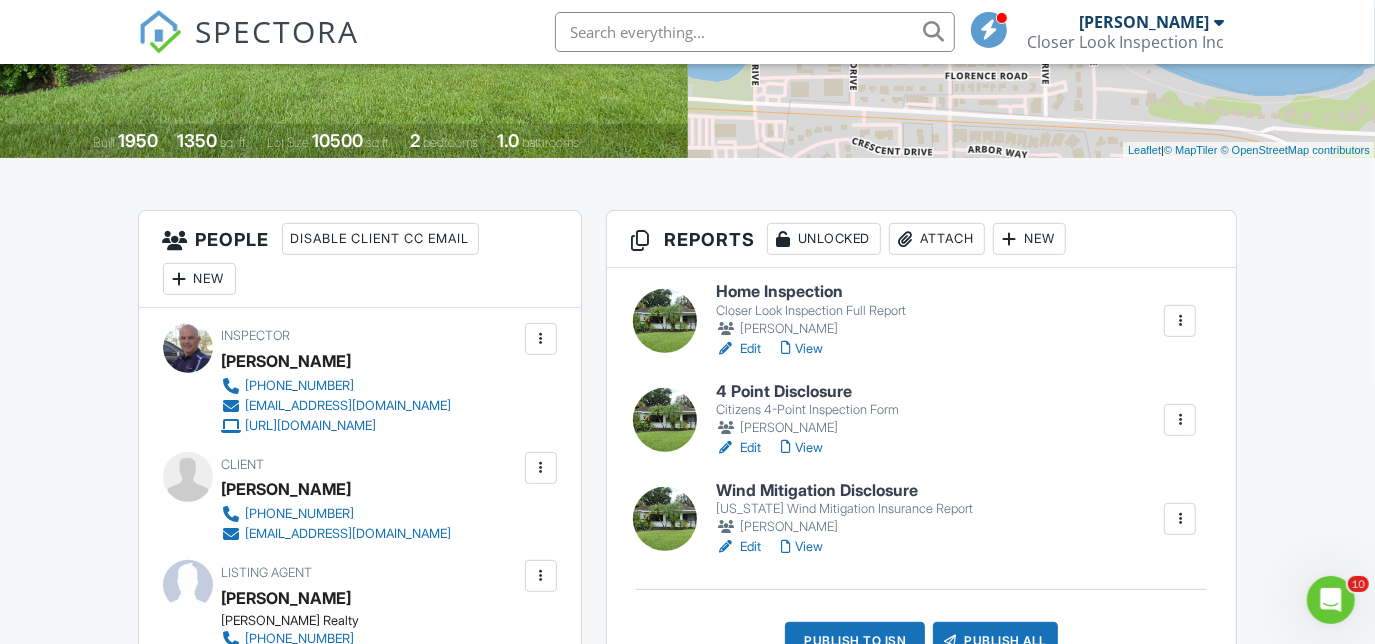 click on "View" at bounding box center (802, 349) 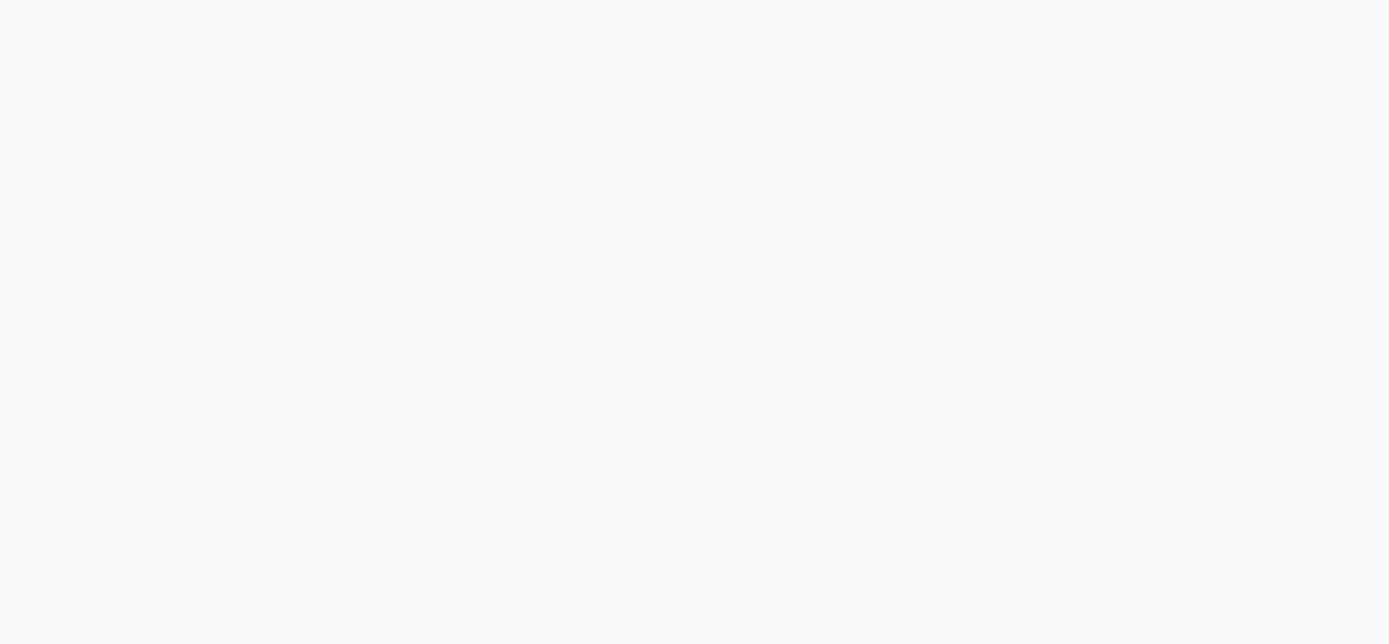 scroll, scrollTop: 0, scrollLeft: 0, axis: both 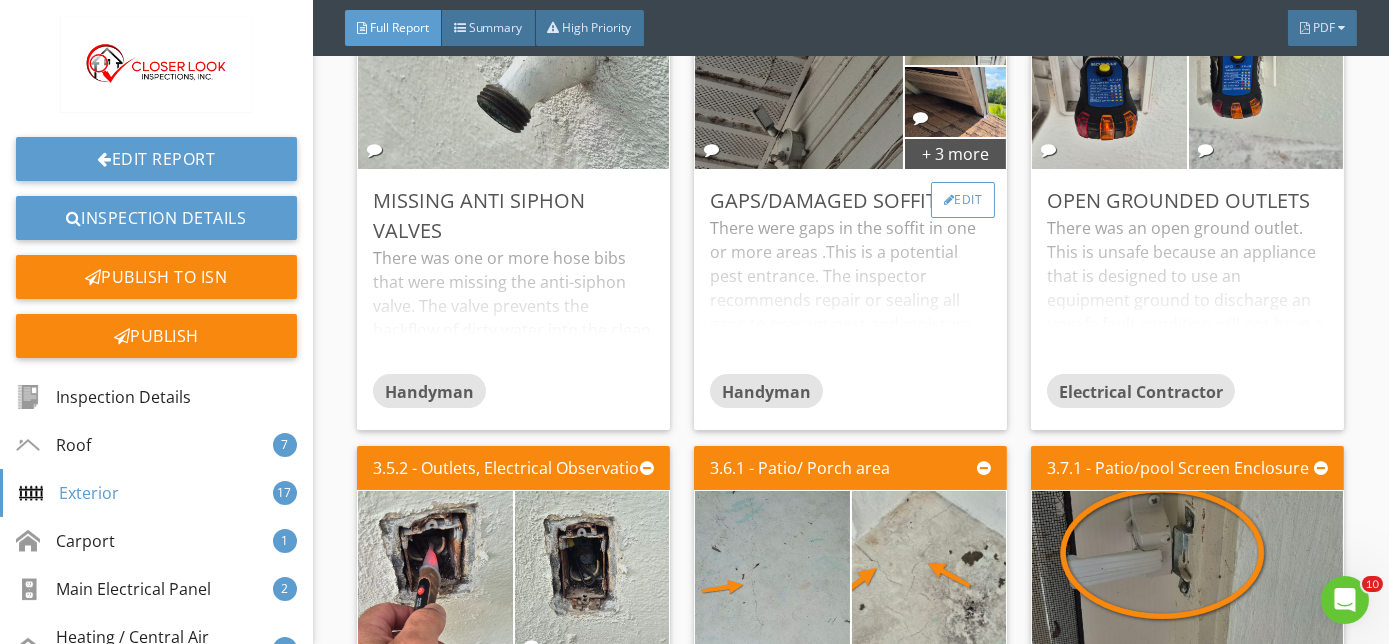 click on "Edit" at bounding box center (963, 200) 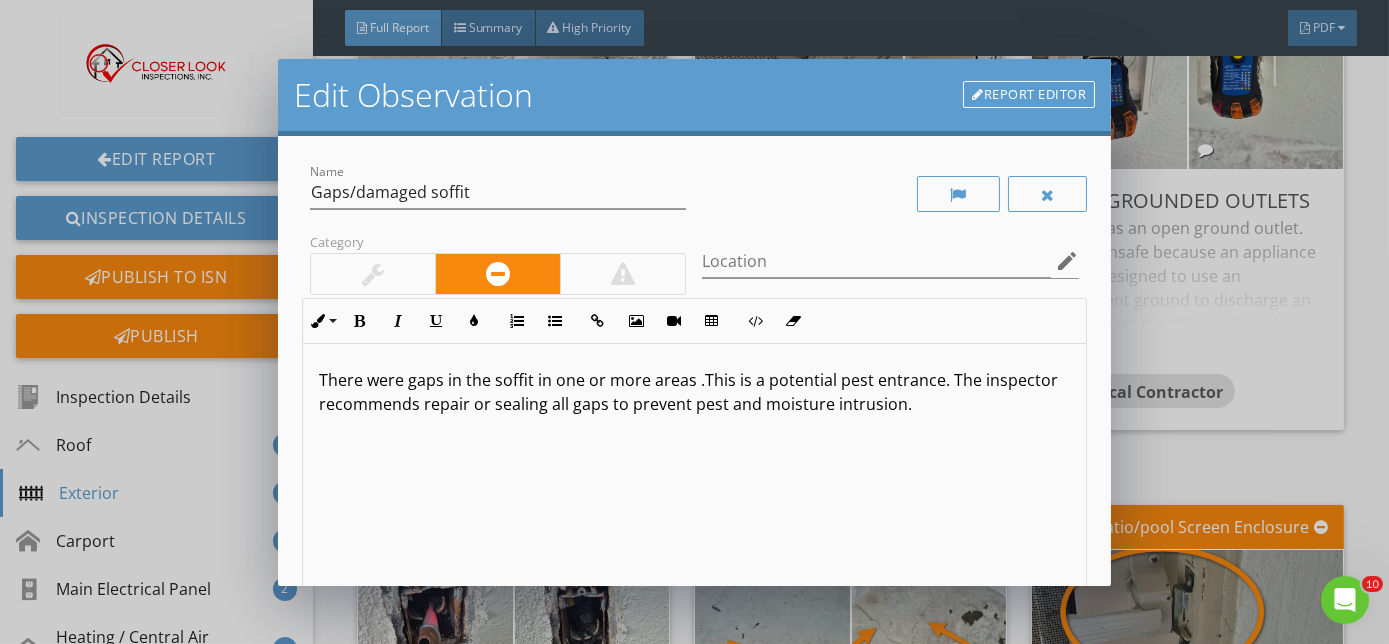 click on "There were gaps in the soffit in one or more areas .This is a potential pest entrance. The inspector recommends repair or sealing all gaps to prevent pest and moisture intrusion." at bounding box center [694, 392] 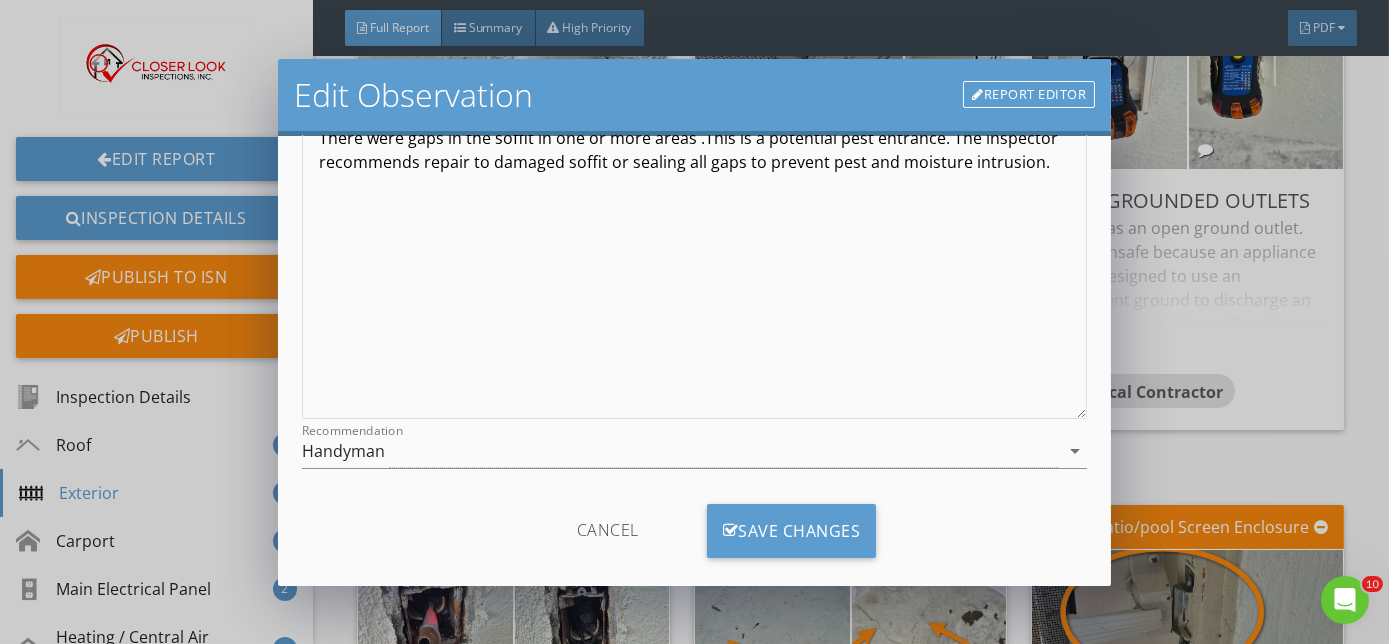 scroll, scrollTop: 266, scrollLeft: 0, axis: vertical 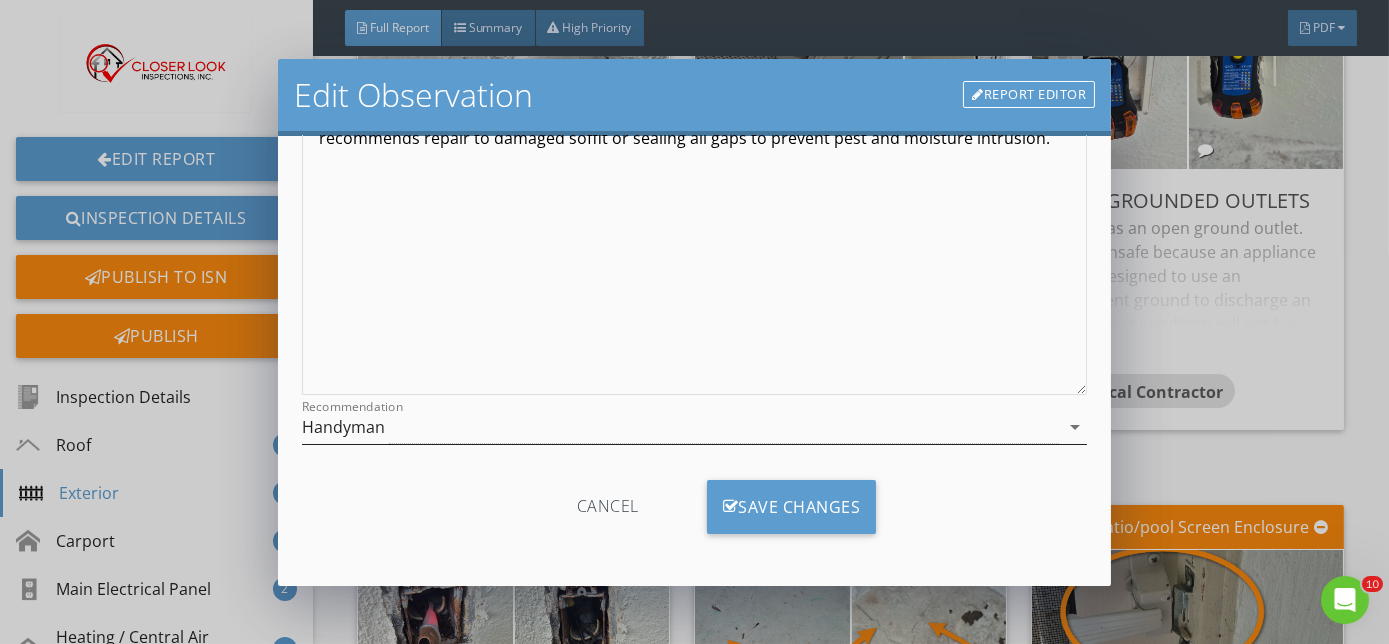click on "arrow_drop_down" at bounding box center (1075, 427) 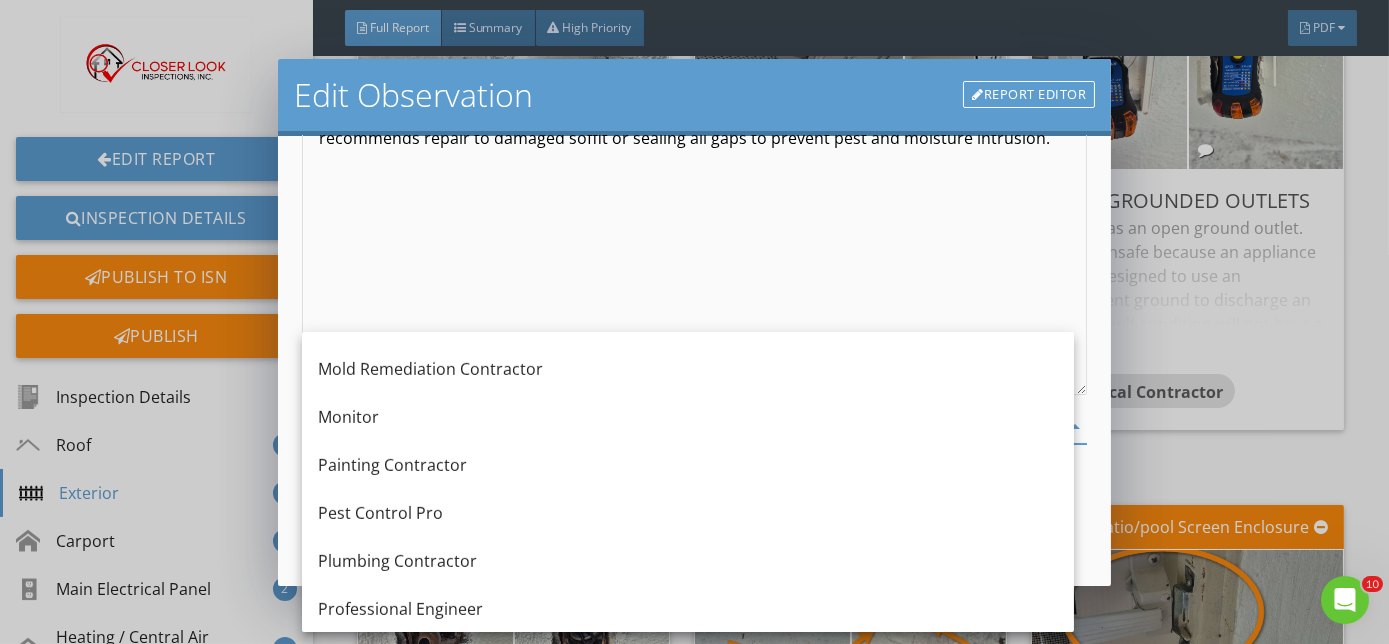 scroll, scrollTop: 2024, scrollLeft: 0, axis: vertical 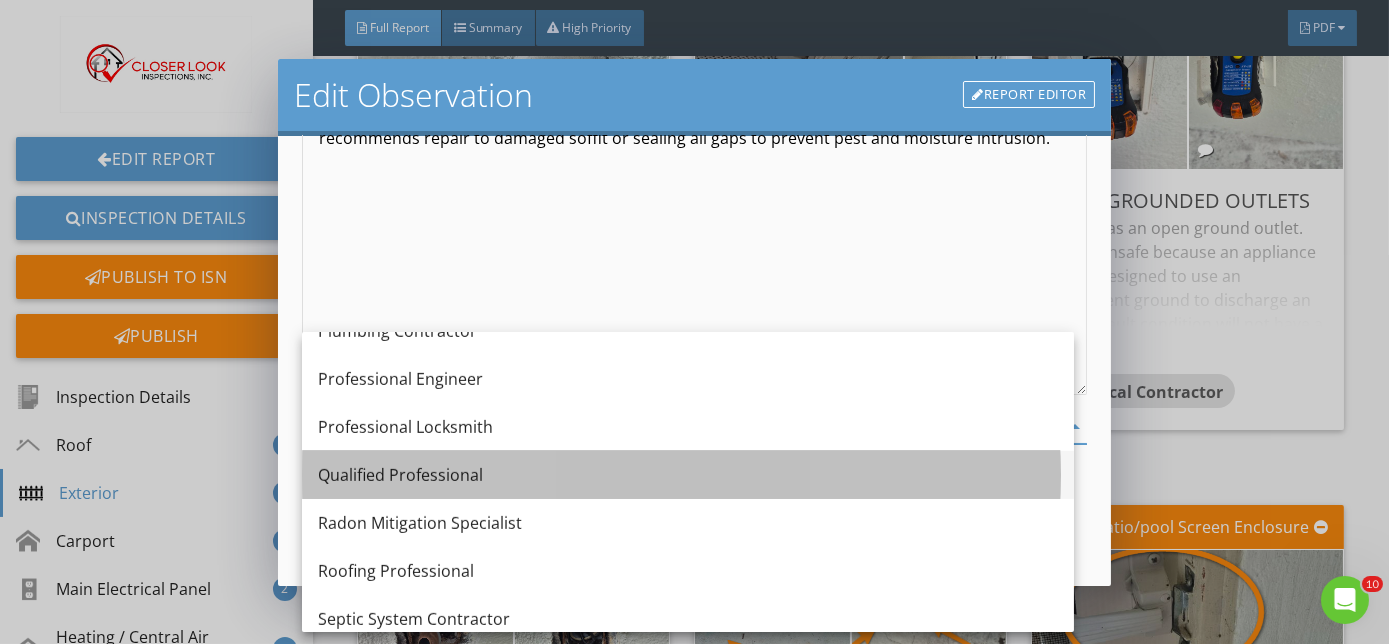 click on "Qualified Professional" at bounding box center [688, 475] 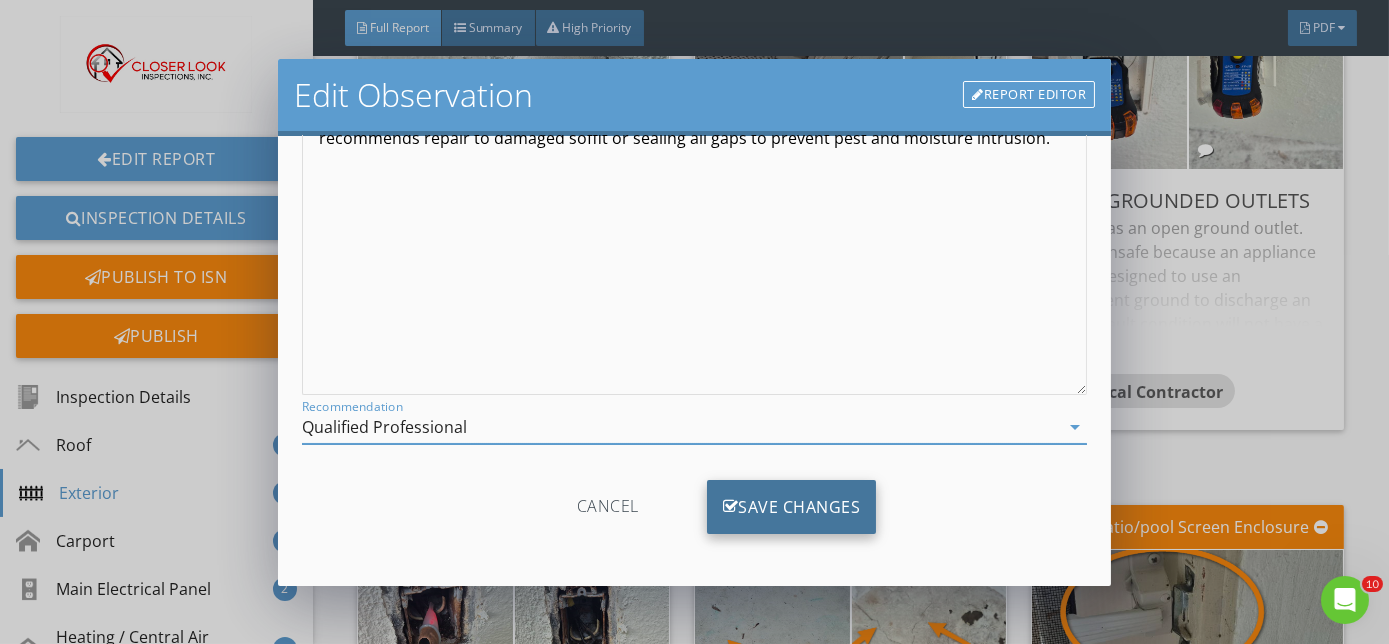 click on "Save Changes" at bounding box center (792, 507) 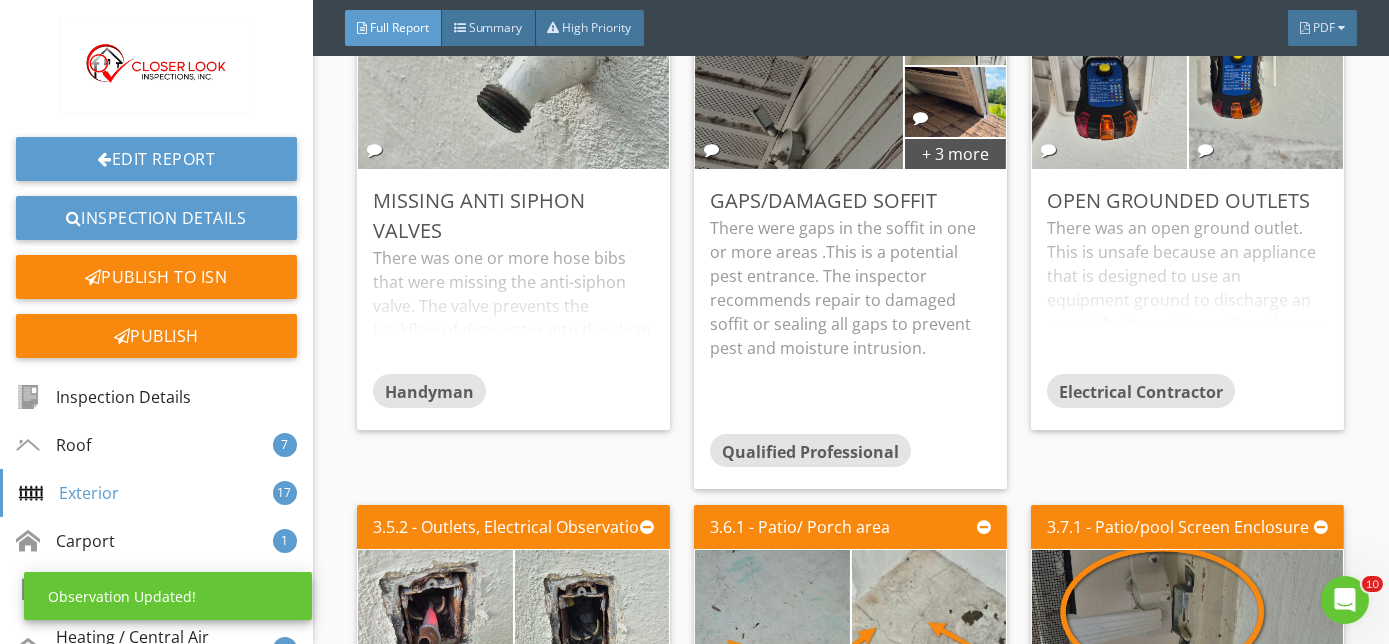 scroll, scrollTop: 29, scrollLeft: 0, axis: vertical 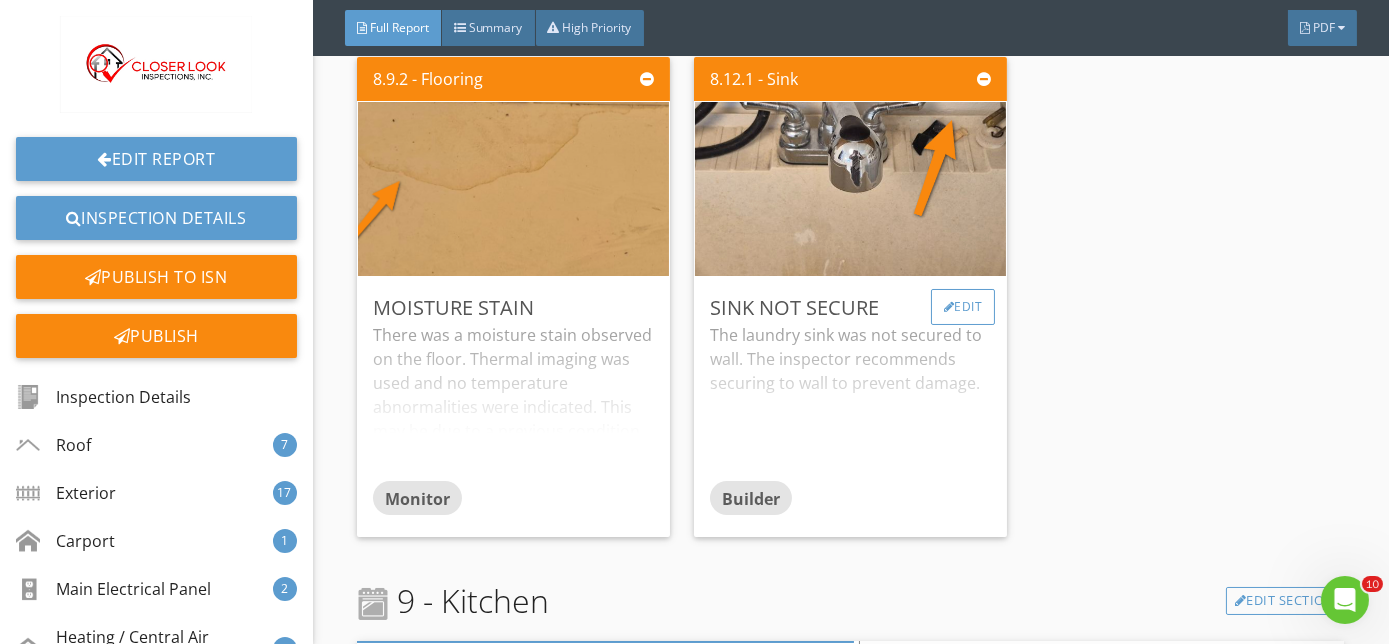 click on "Edit" at bounding box center [963, 307] 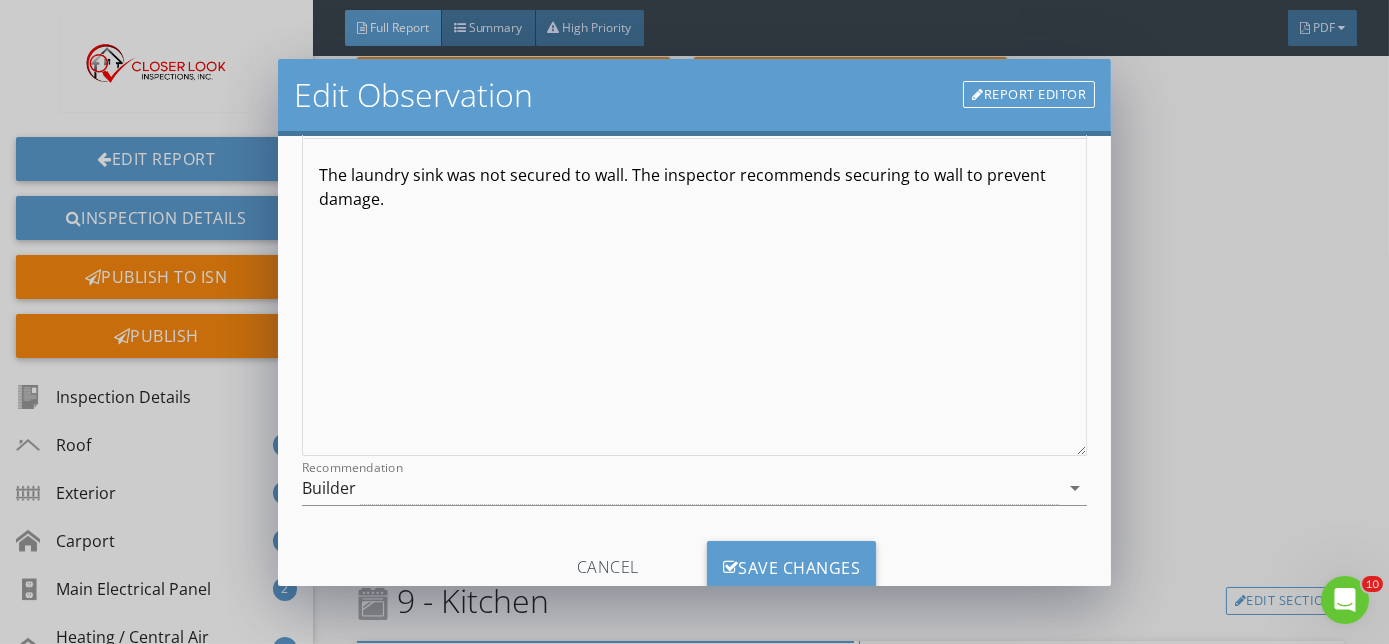 scroll, scrollTop: 266, scrollLeft: 0, axis: vertical 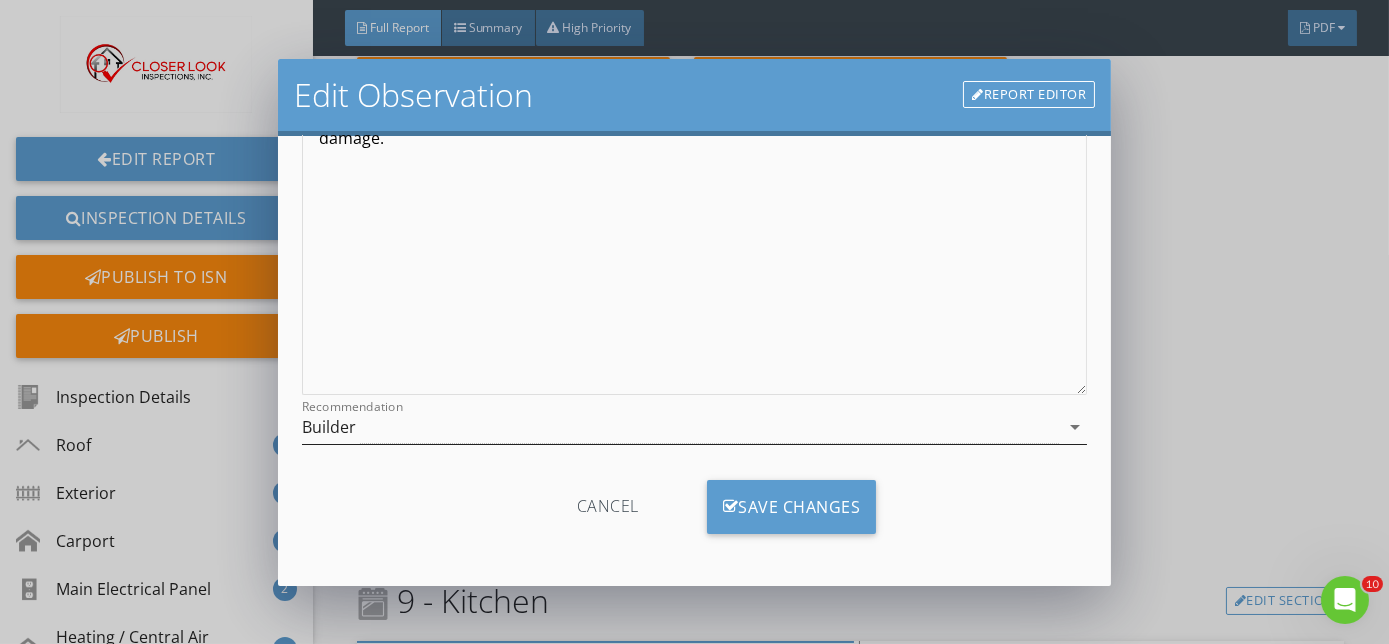 click on "arrow_drop_down" at bounding box center [1075, 427] 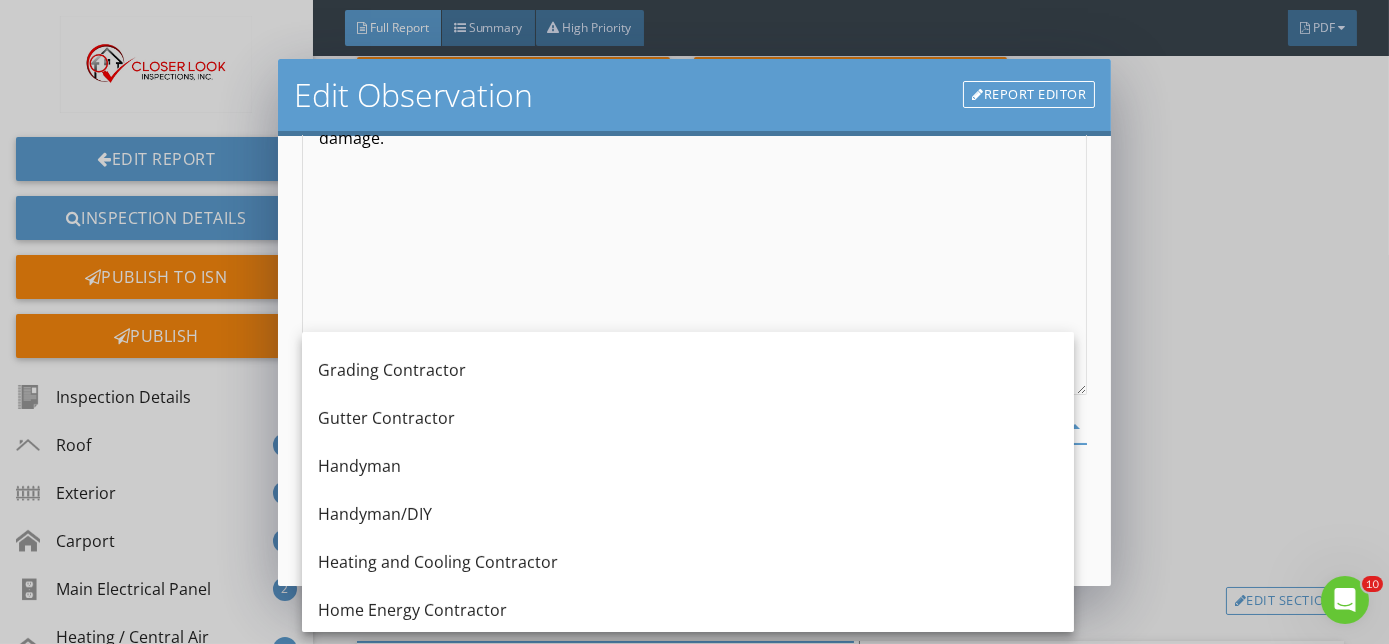 scroll, scrollTop: 1211, scrollLeft: 0, axis: vertical 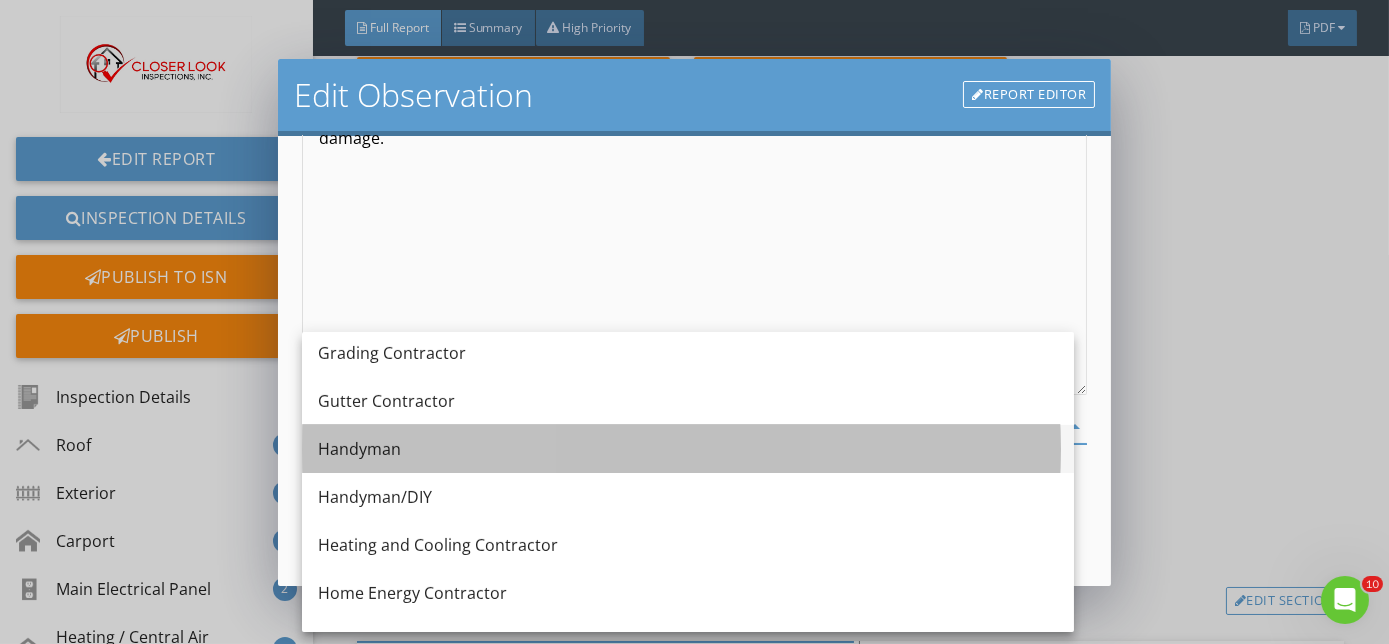 click on "Handyman" at bounding box center [688, 449] 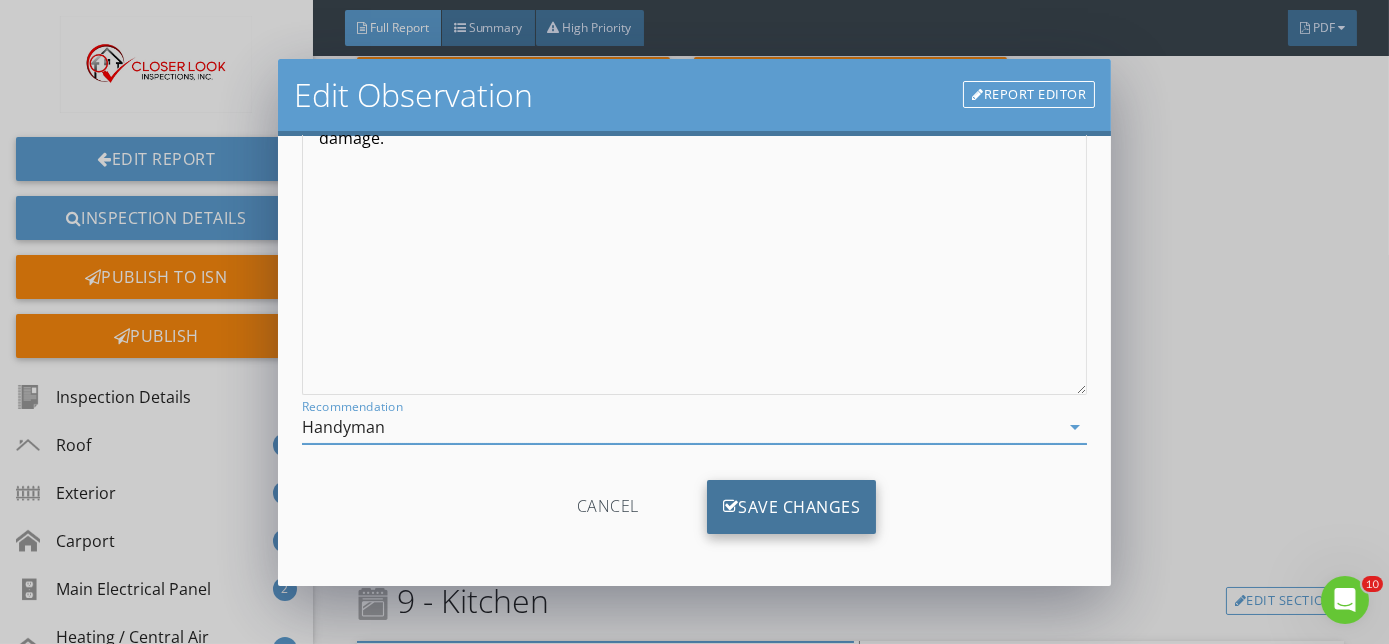 click on "Save Changes" at bounding box center (792, 507) 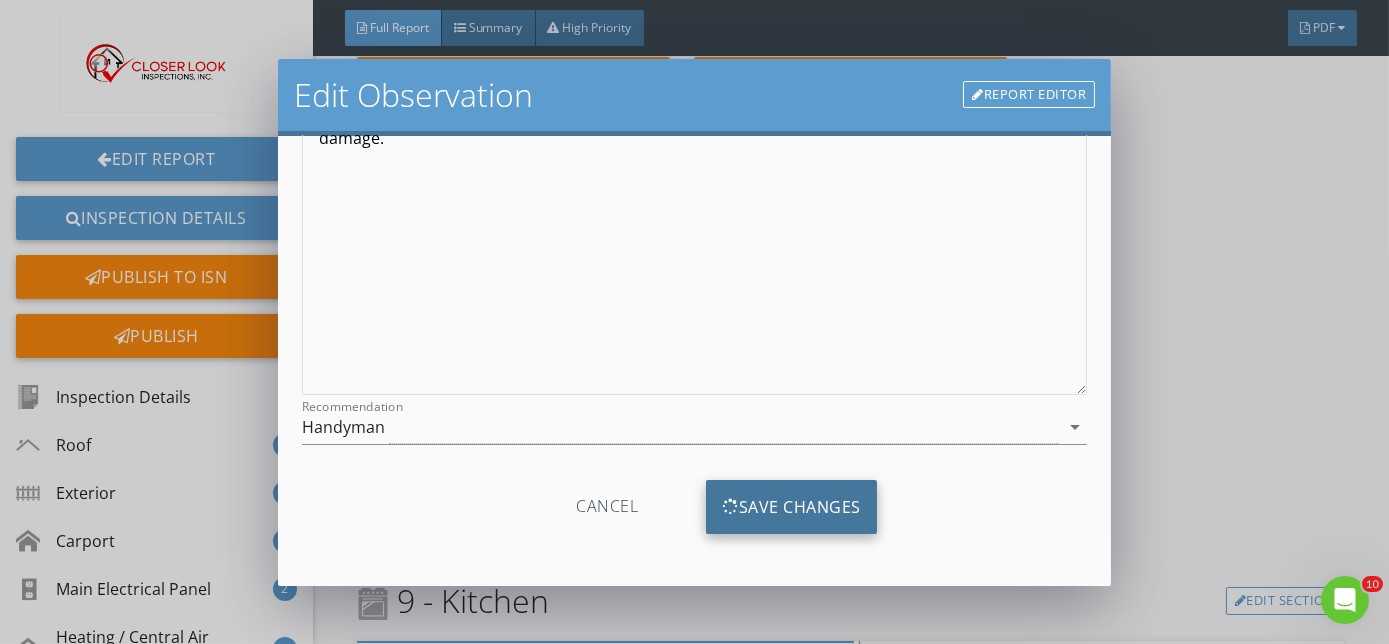 click on "Save Changes" at bounding box center [791, 507] 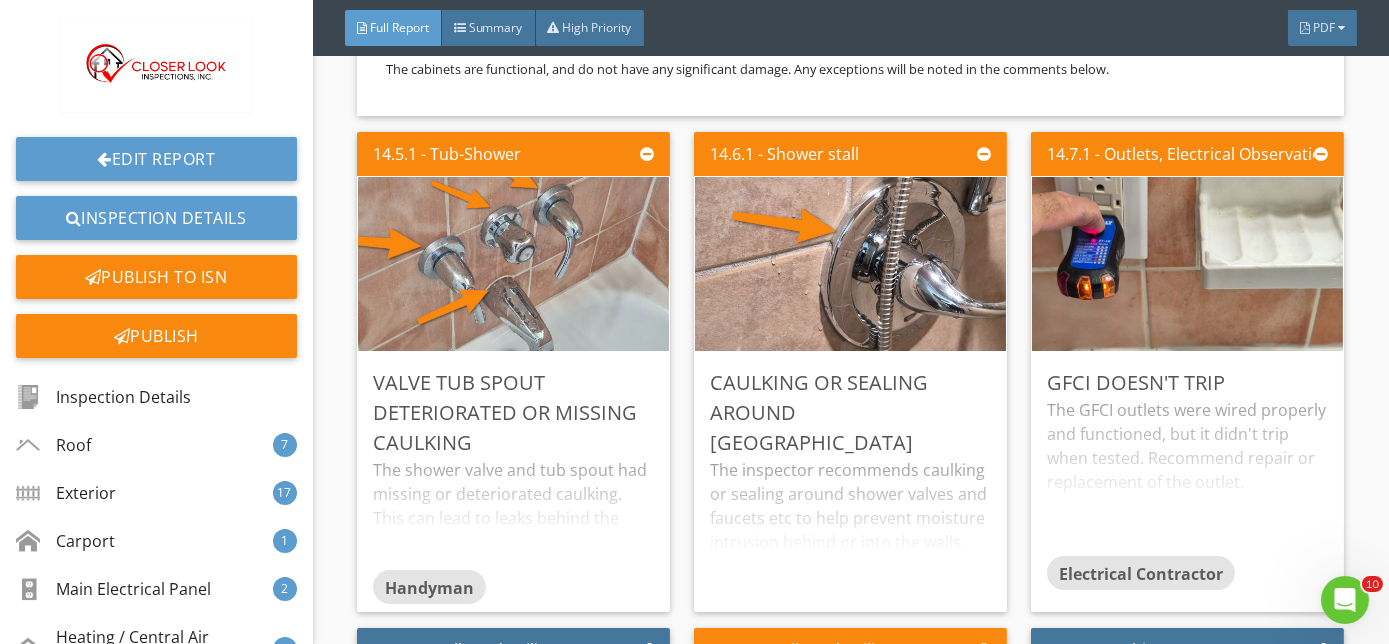 scroll, scrollTop: 42569, scrollLeft: 0, axis: vertical 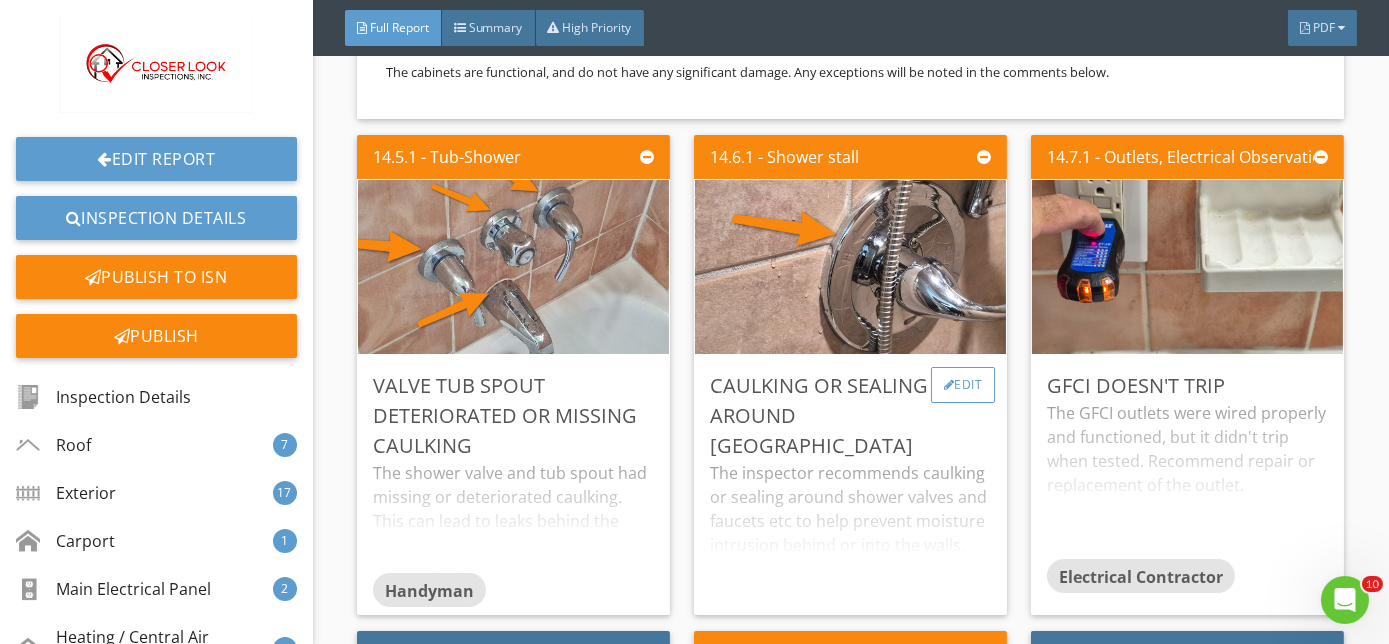 click on "Edit" at bounding box center [963, 385] 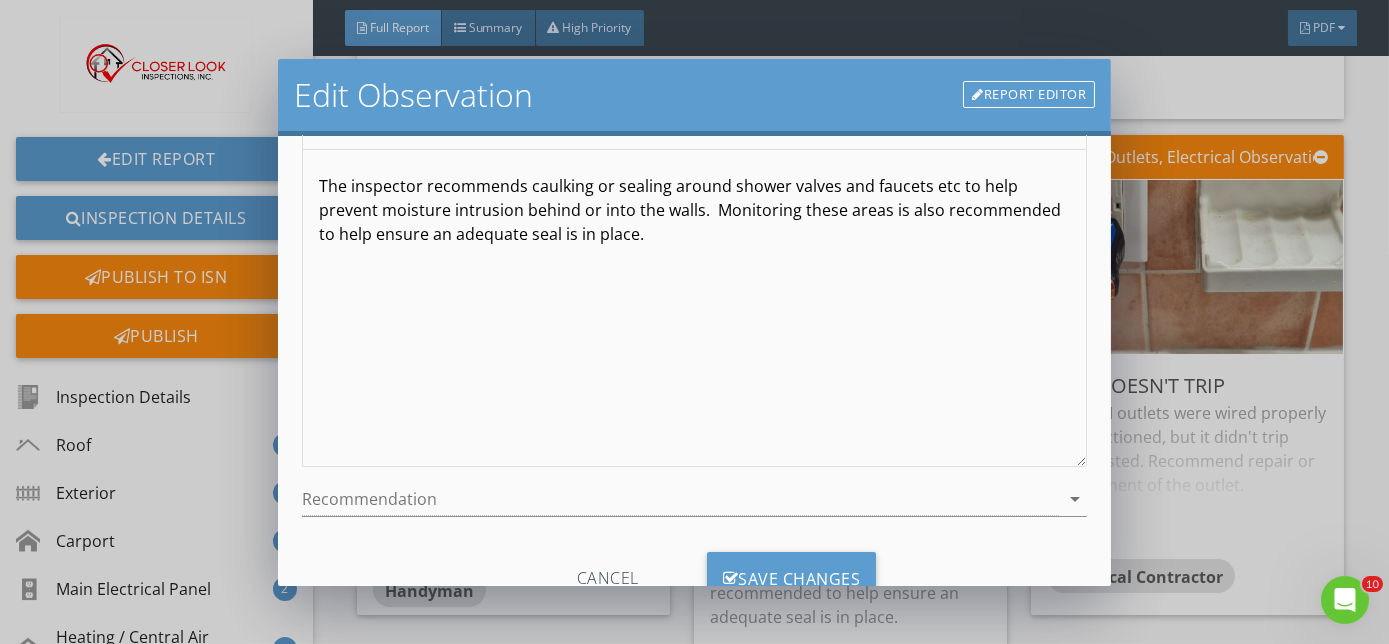 scroll, scrollTop: 266, scrollLeft: 0, axis: vertical 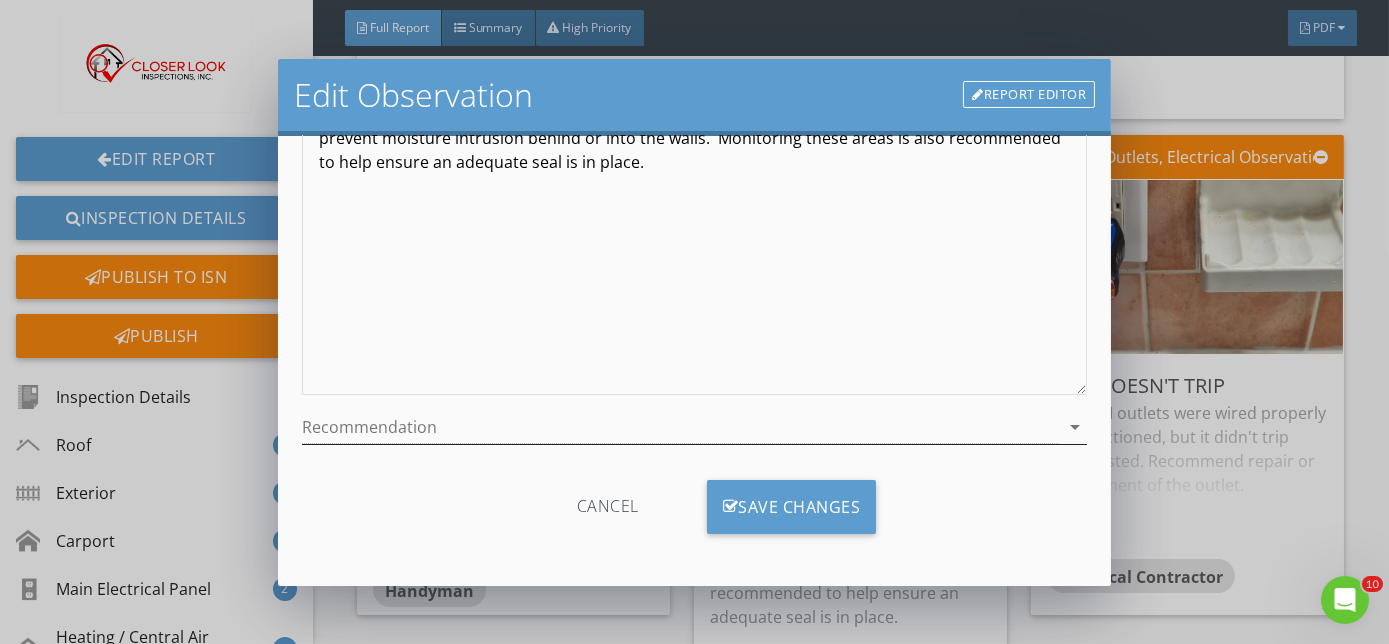 click on "arrow_drop_down" at bounding box center [1075, 427] 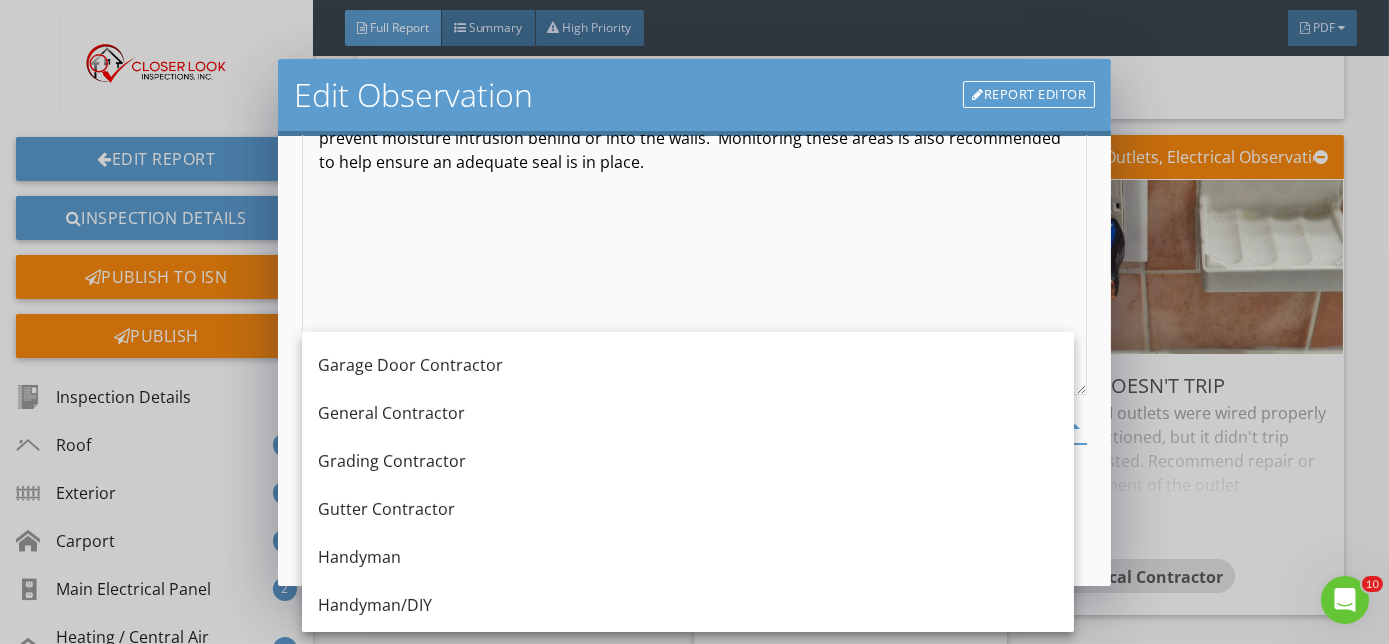 scroll, scrollTop: 1176, scrollLeft: 0, axis: vertical 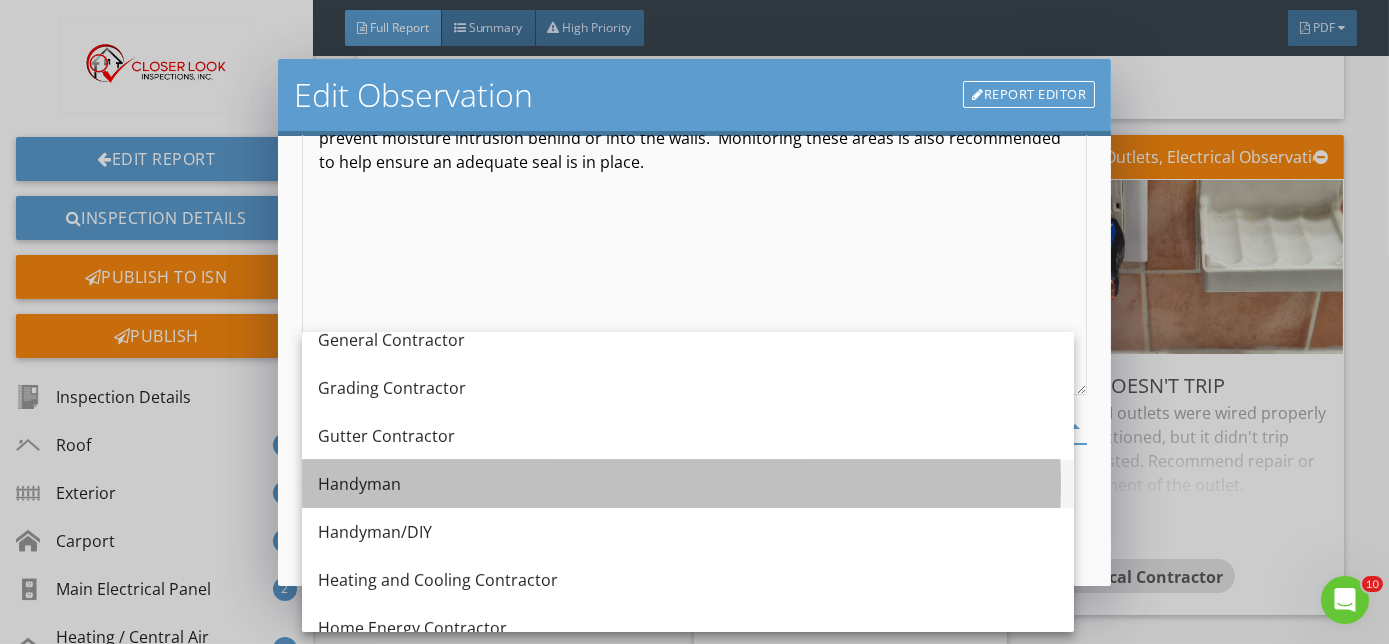 click on "Handyman" at bounding box center [688, 484] 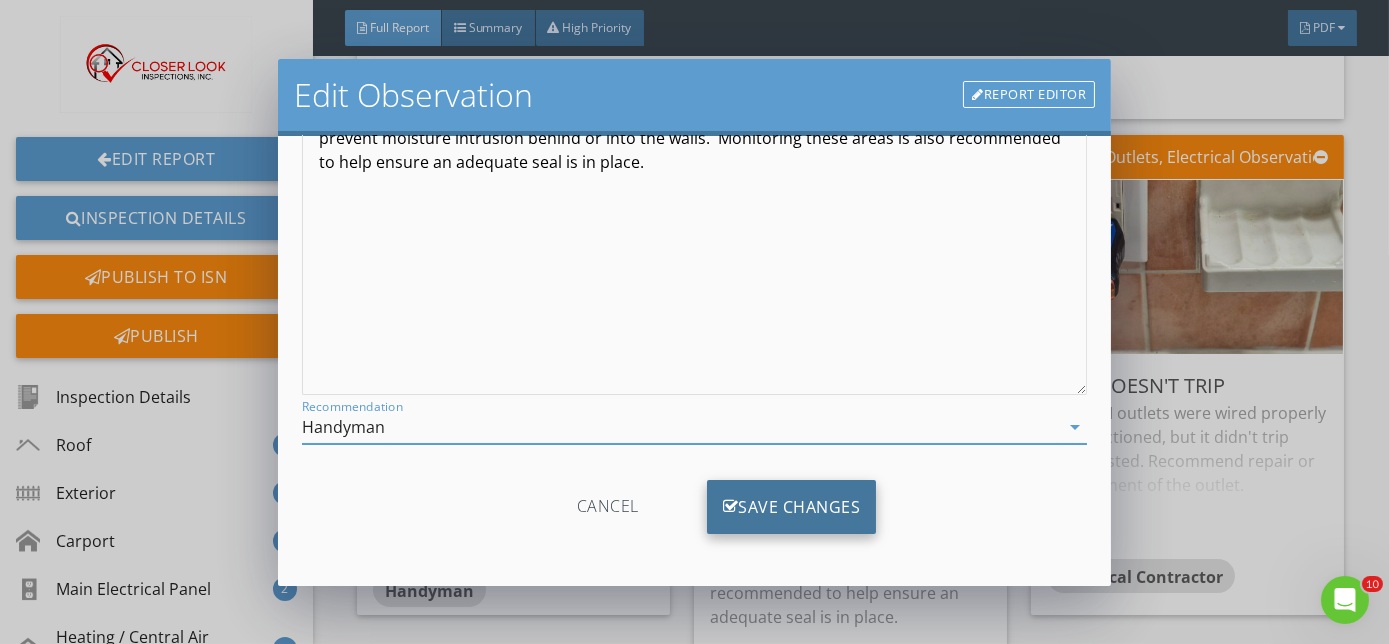 click on "Save Changes" at bounding box center (792, 507) 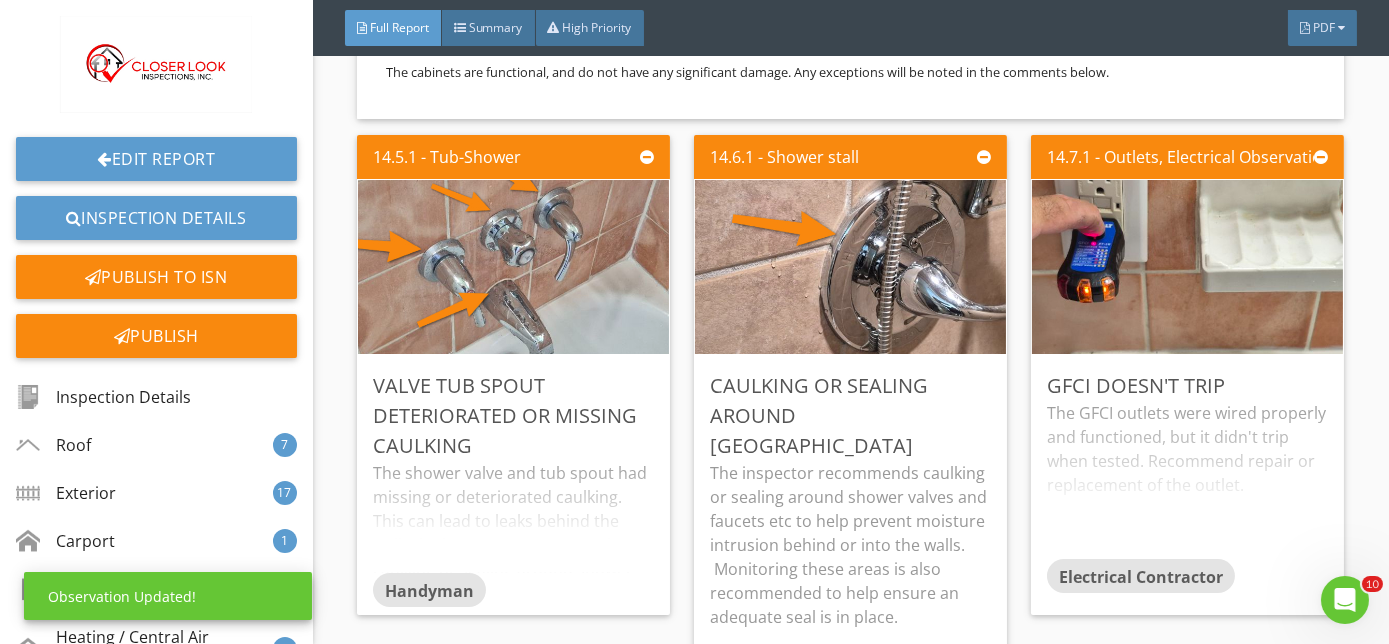 scroll, scrollTop: 29, scrollLeft: 0, axis: vertical 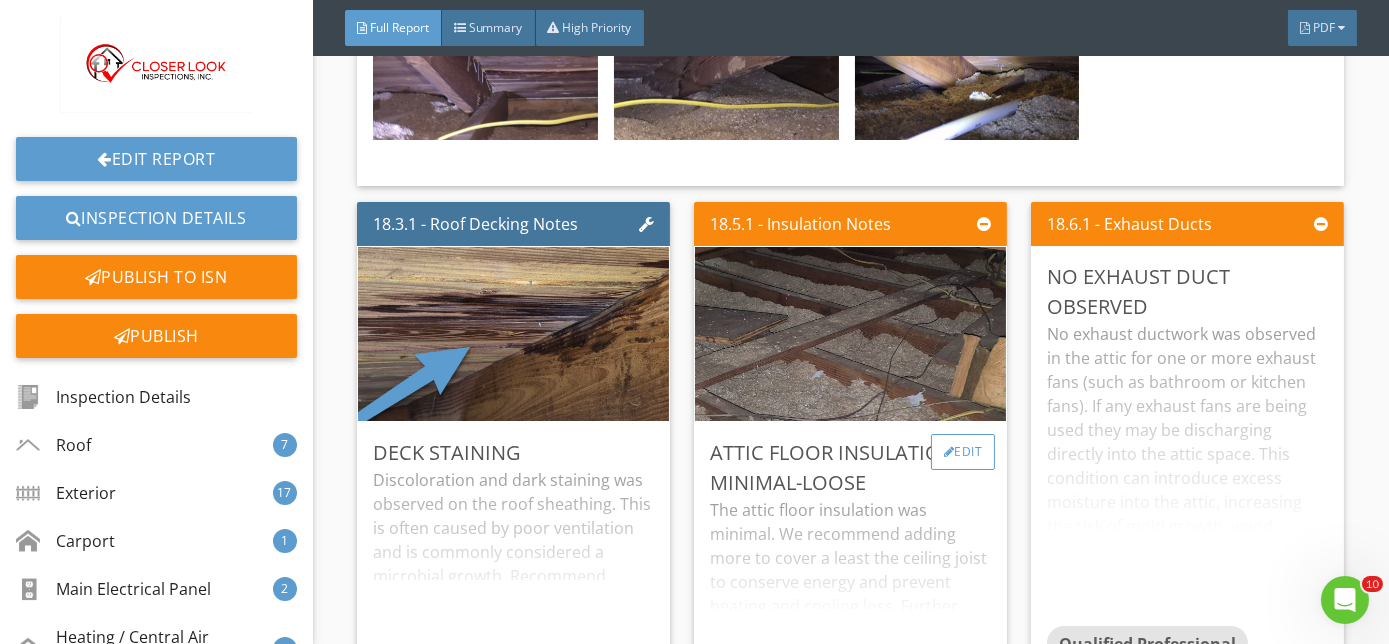 click on "Edit" at bounding box center [963, 452] 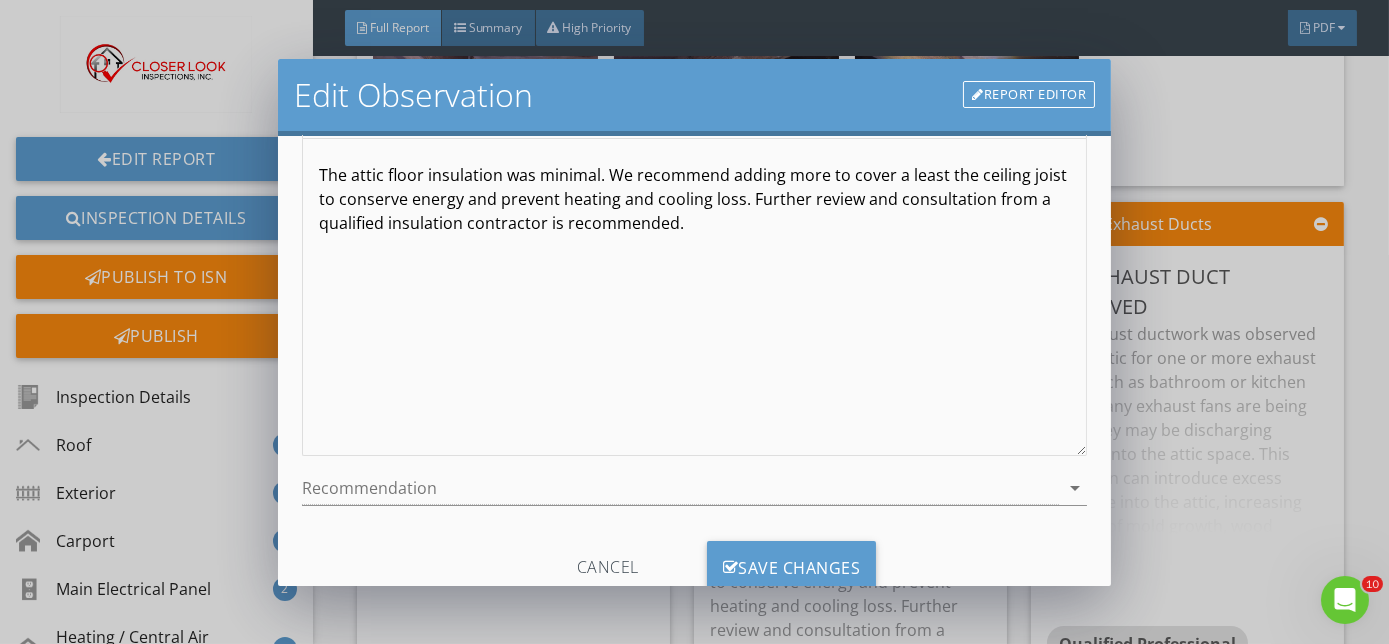 scroll, scrollTop: 266, scrollLeft: 0, axis: vertical 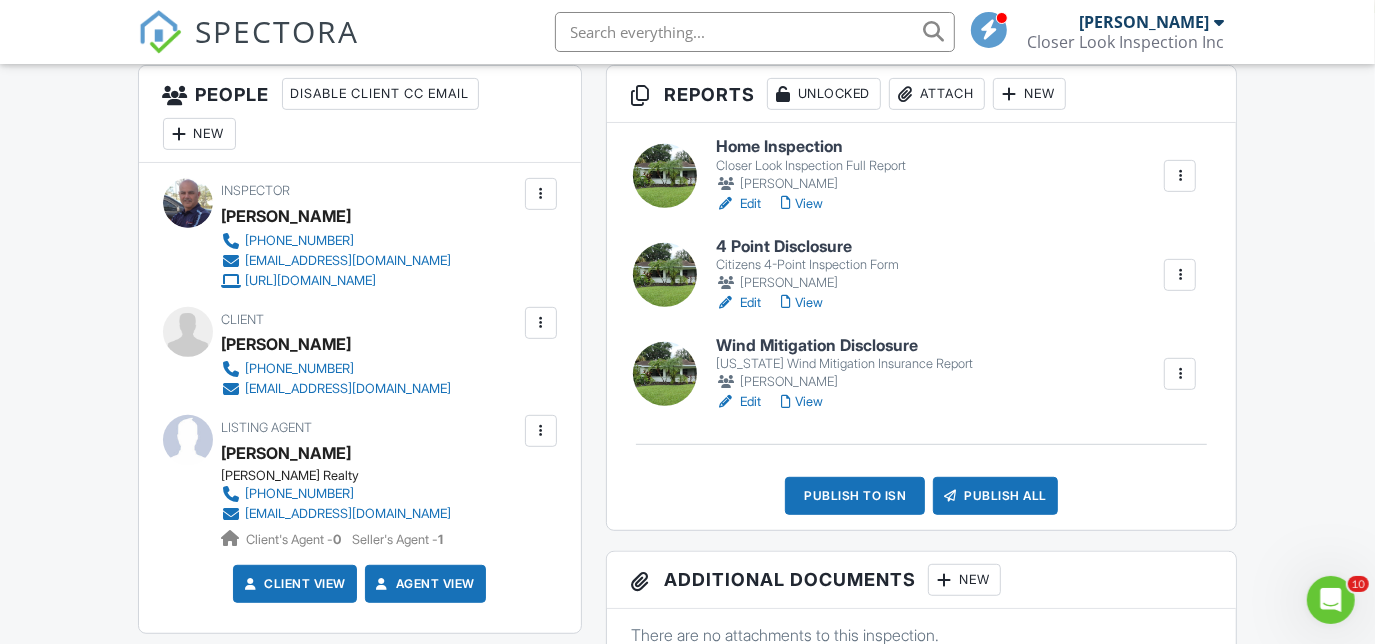 click at bounding box center (541, 431) 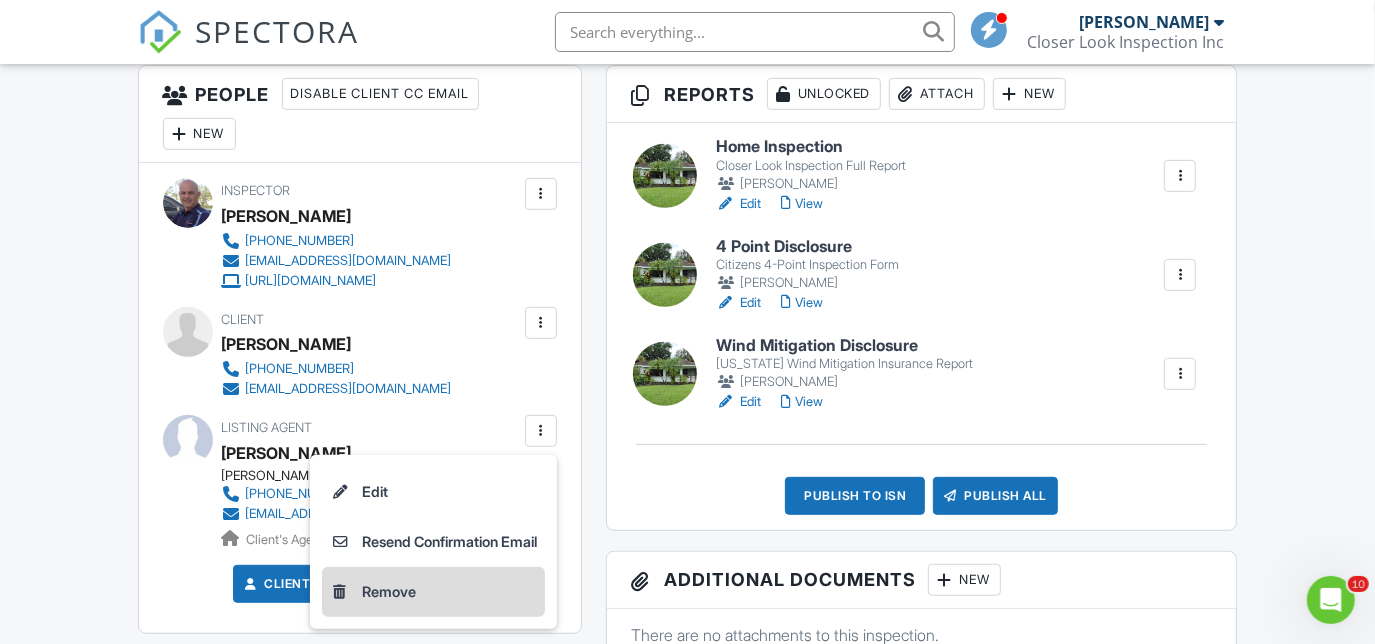 click on "Remove" at bounding box center (433, 592) 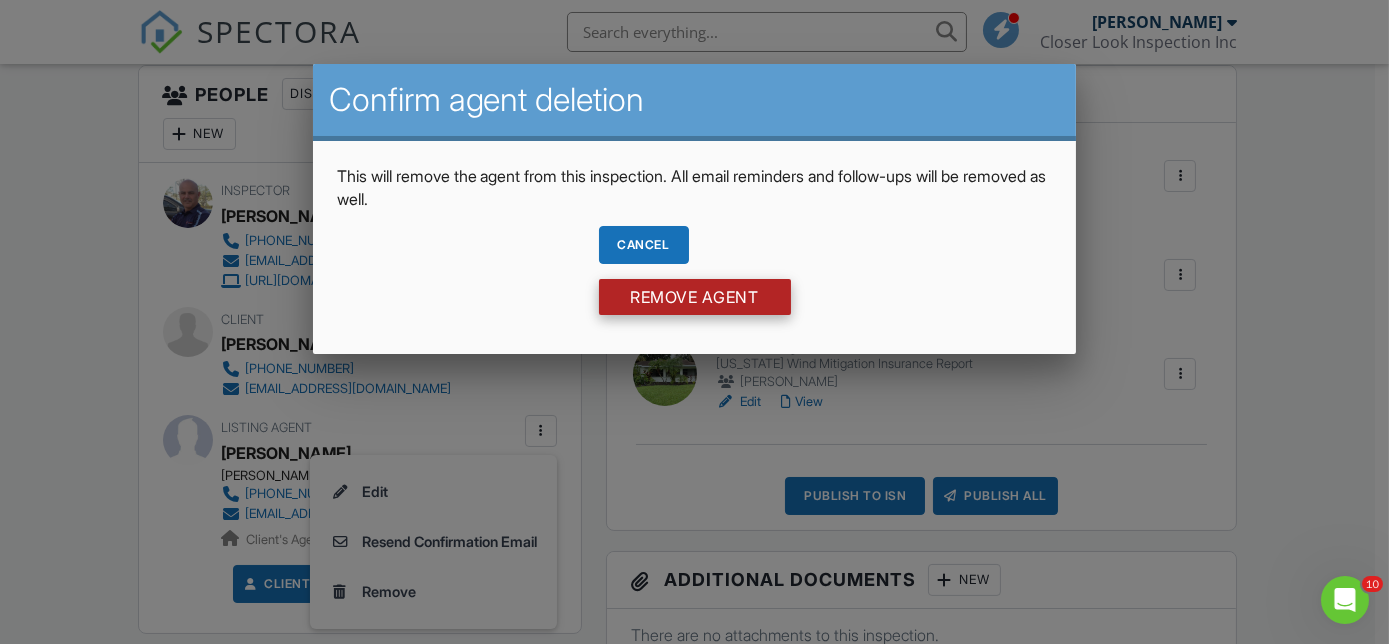 click on "Remove Agent" at bounding box center (695, 297) 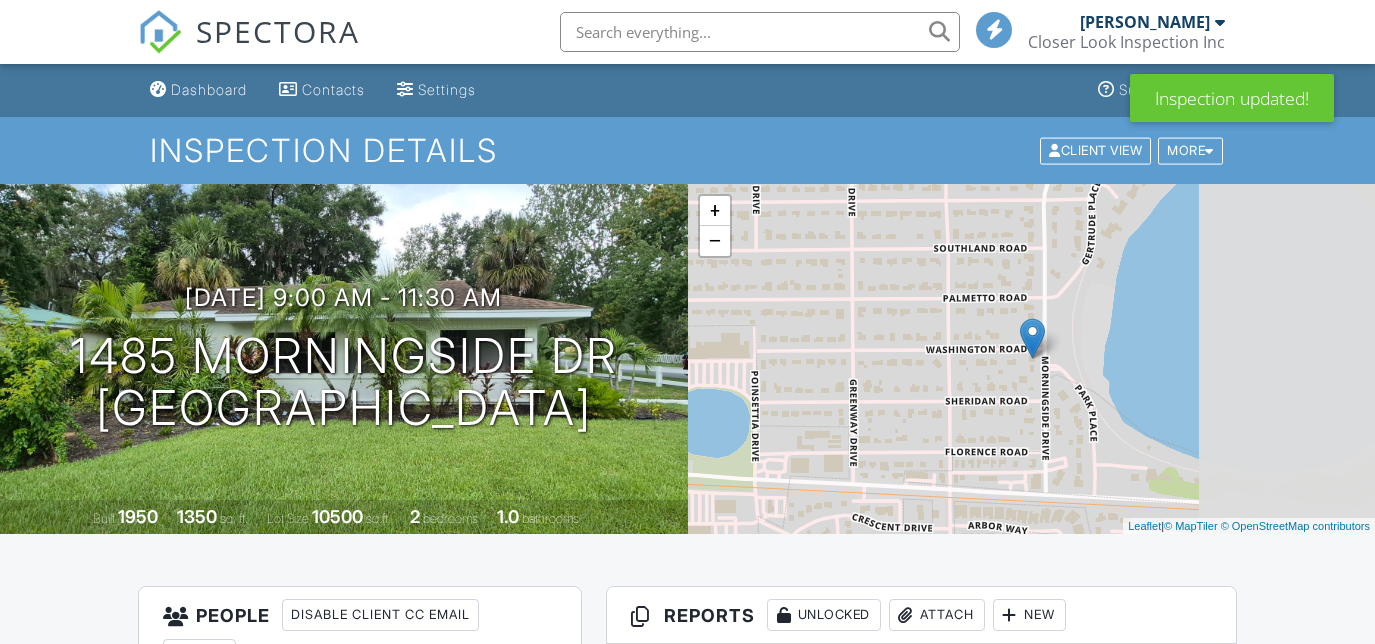 scroll, scrollTop: 0, scrollLeft: 0, axis: both 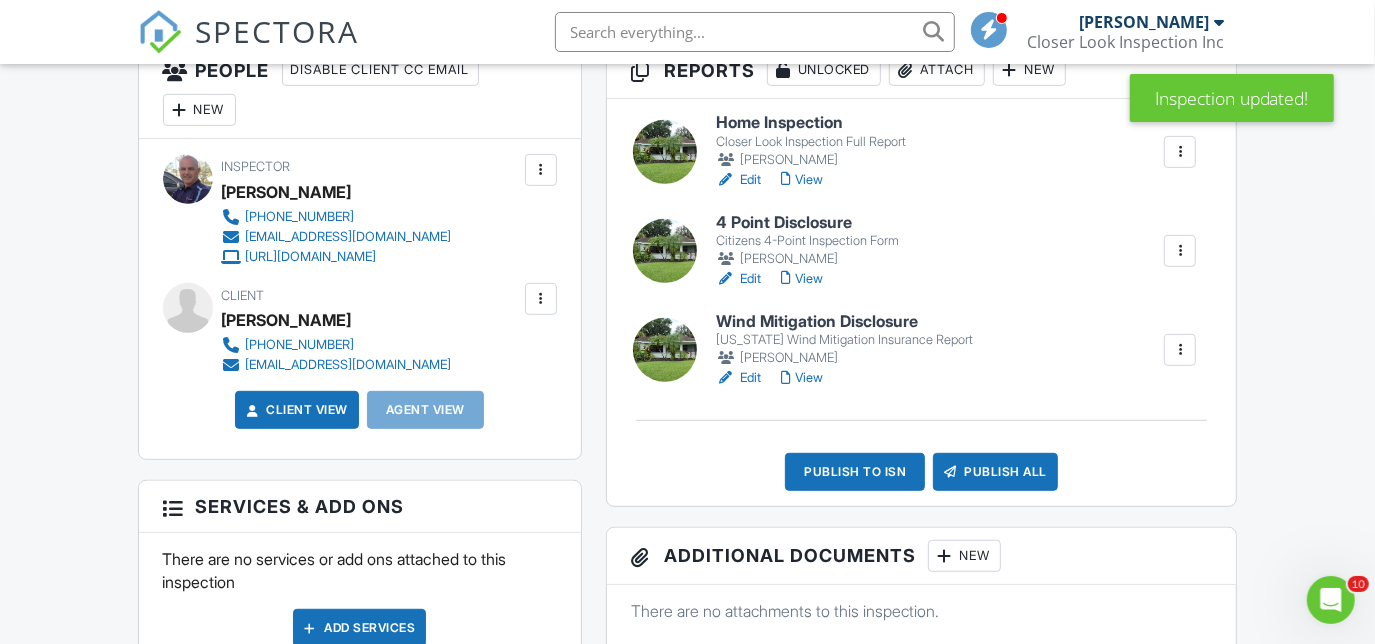 click on "View" at bounding box center [802, 279] 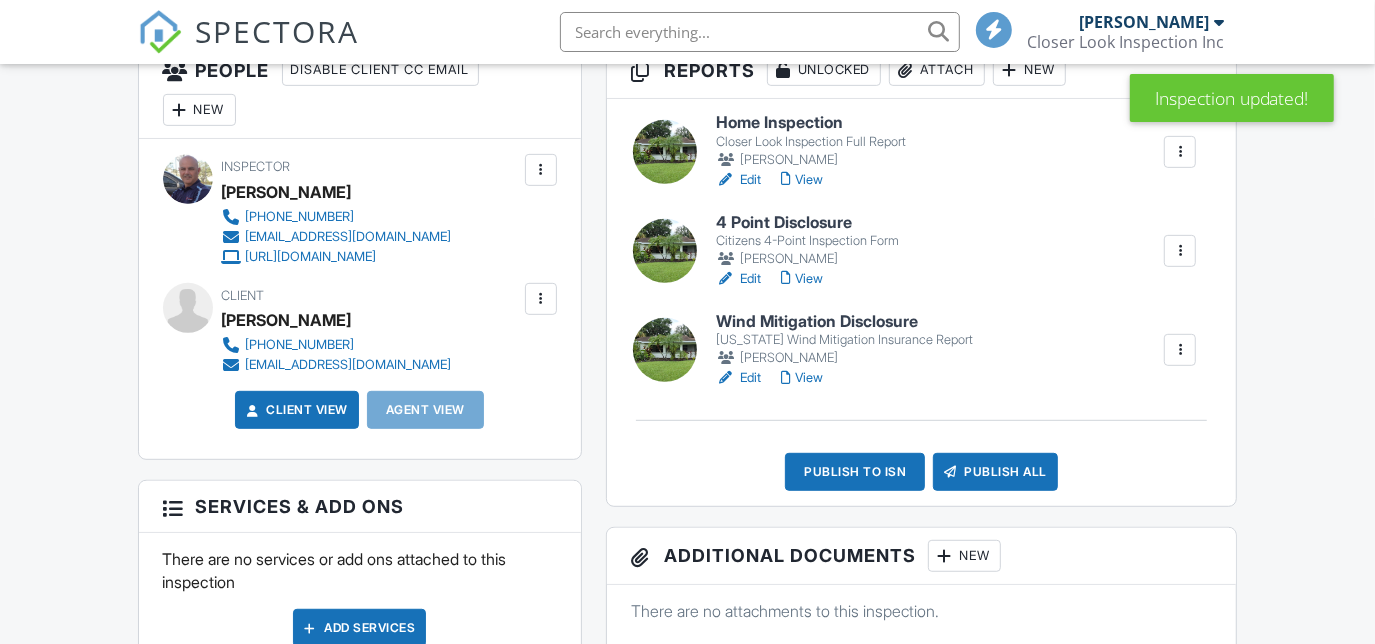 scroll, scrollTop: 545, scrollLeft: 0, axis: vertical 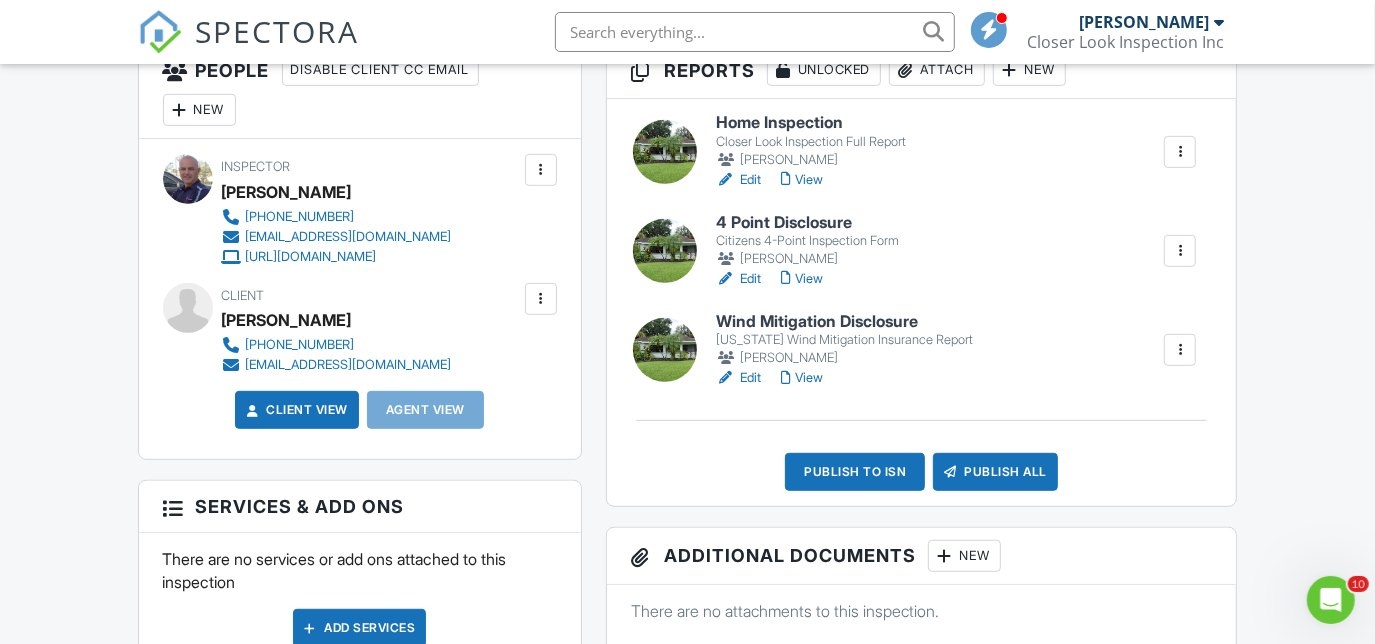 click on "Dashboard
Contacts
Settings
Support Center
Inspection Details
Client View
More
Property Details
Reschedule
Reorder / Copy
Share
Cancel
Delete
Print Order
Convert to V10
07/09/2025  9:00 am
- 11:30 am
1485 Morningside Dr
Mount Dora, FL 32757
Built
1950
1350
sq. ft.
Lot Size
10500
sq.ft.
2
bedrooms
1.0
bathrooms
+ −  Leaflet   |   © MapTiler   © OpenStreetMap contributors
Reports
Unlocked
Attach
New
Home Inspection
Closer Look Inspection Full Report
Marc Langlois
Edit
View
Quick Publish
Assign Inspectors
Copy
Delete
4 Point Disclosure
Citizens 4-Point Inspection Form
Marc Langlois
Edit" at bounding box center [687, 726] 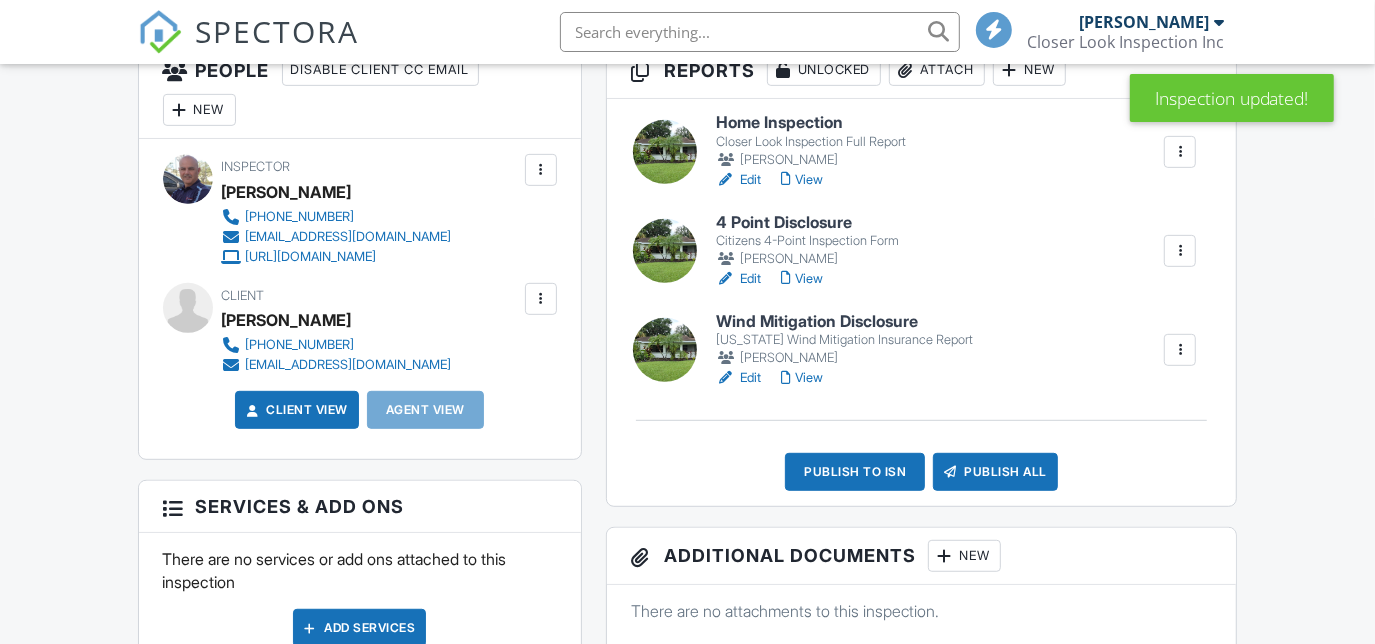 scroll, scrollTop: 545, scrollLeft: 0, axis: vertical 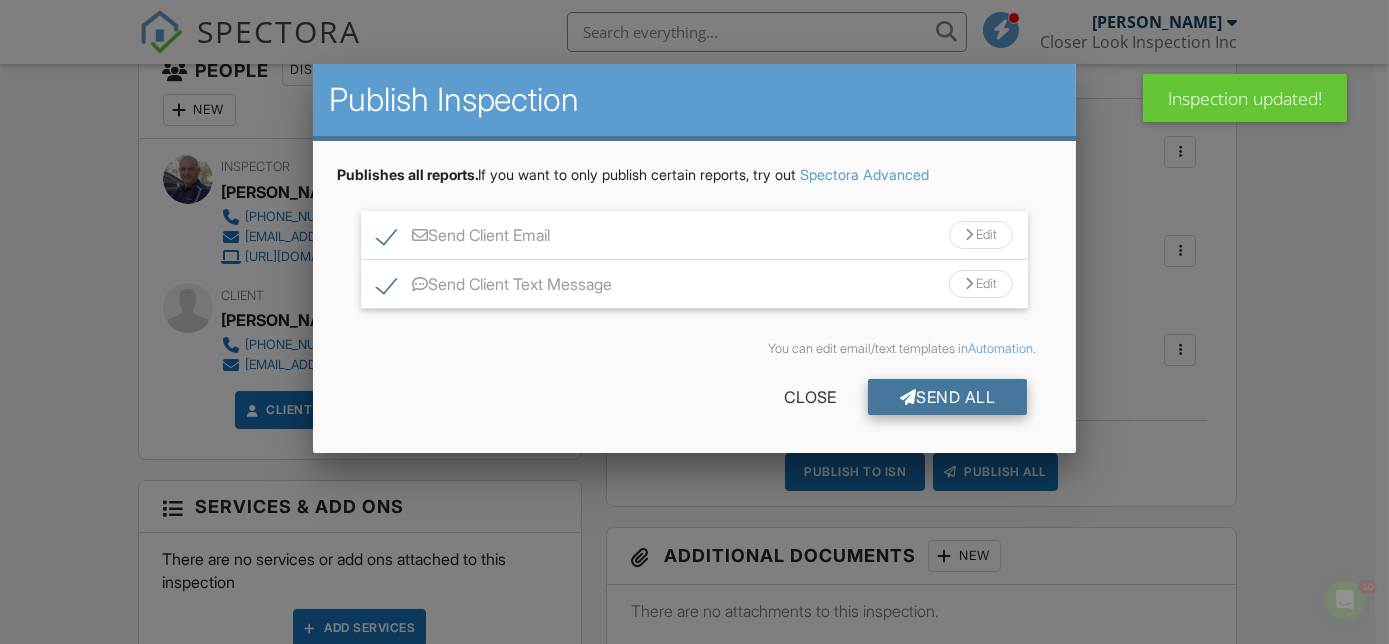 click on "Send All" at bounding box center [948, 397] 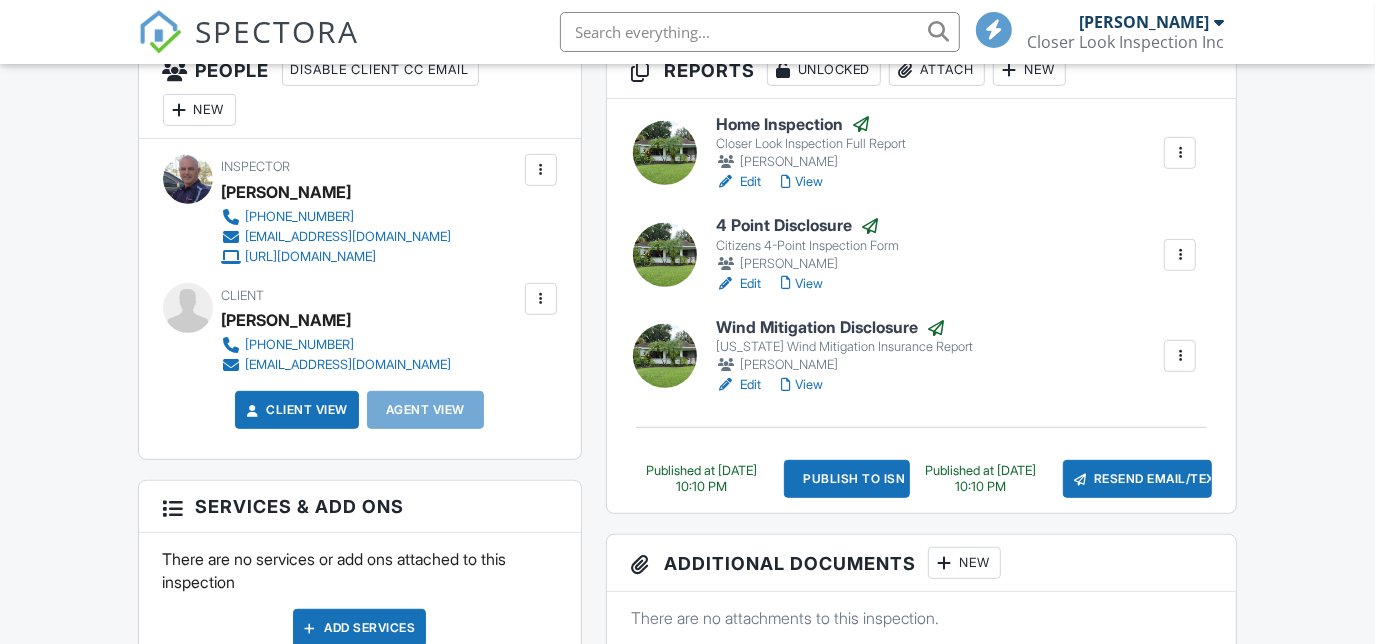 scroll, scrollTop: 545, scrollLeft: 0, axis: vertical 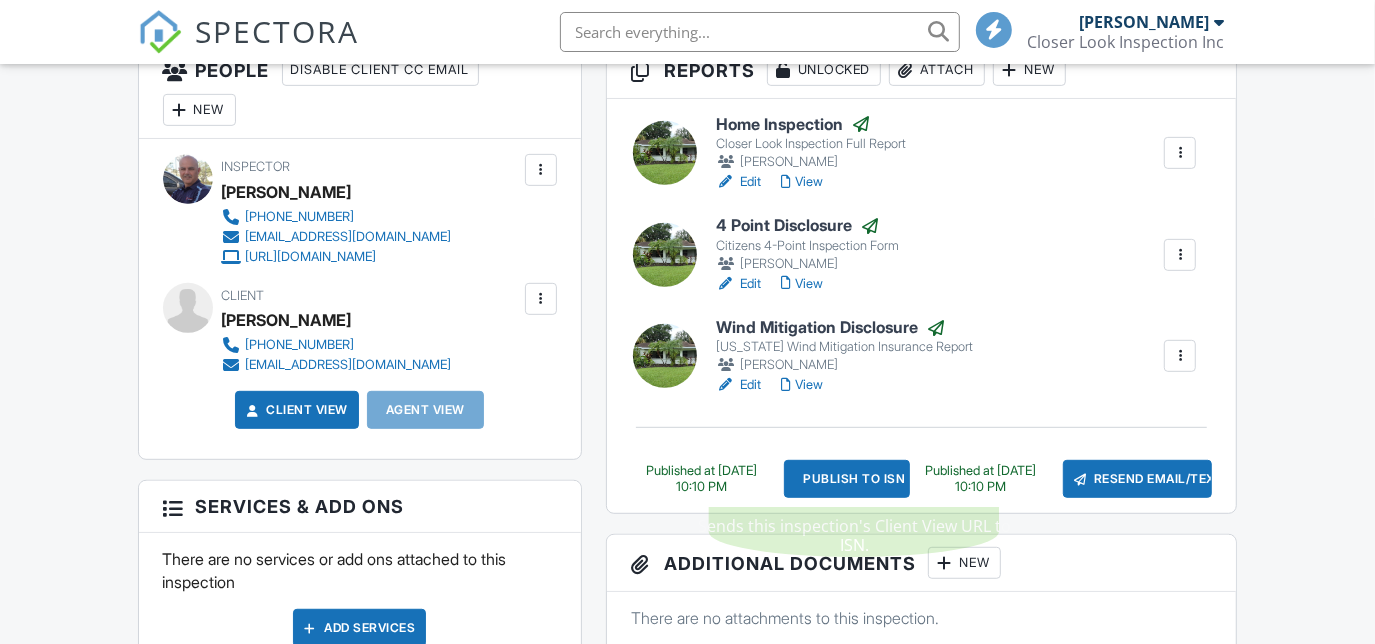 click on "Publish to ISN" at bounding box center (846, 479) 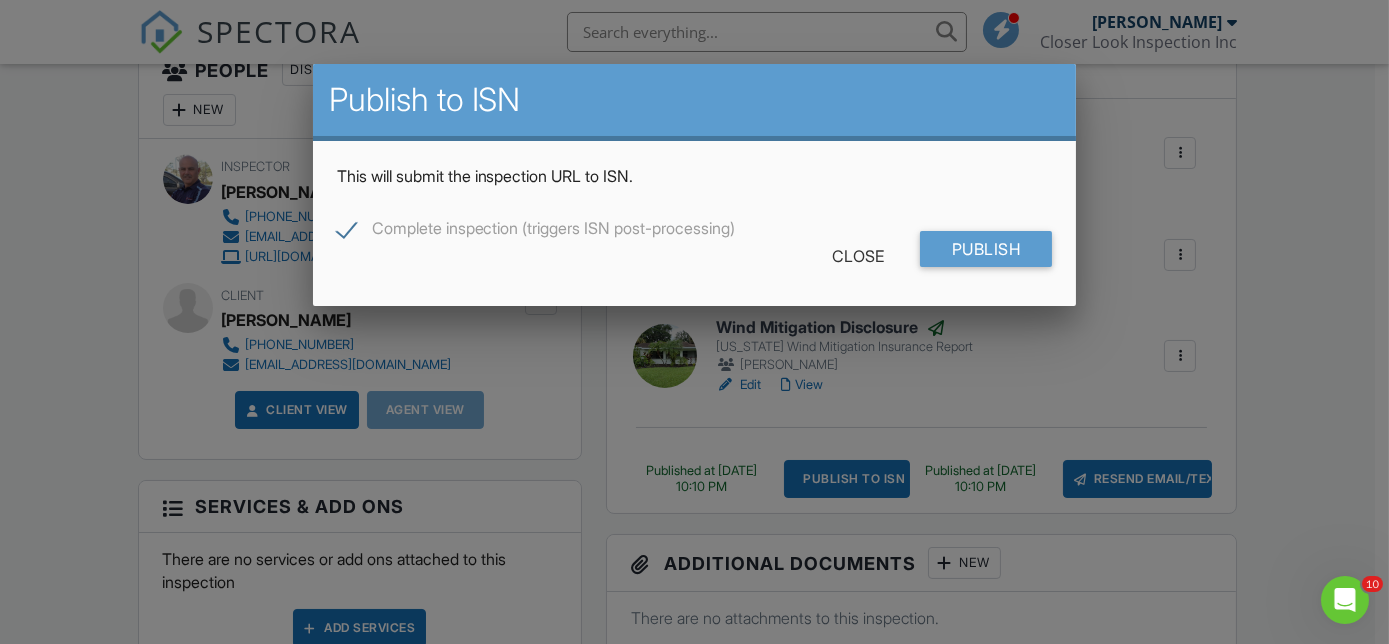 scroll, scrollTop: 0, scrollLeft: 0, axis: both 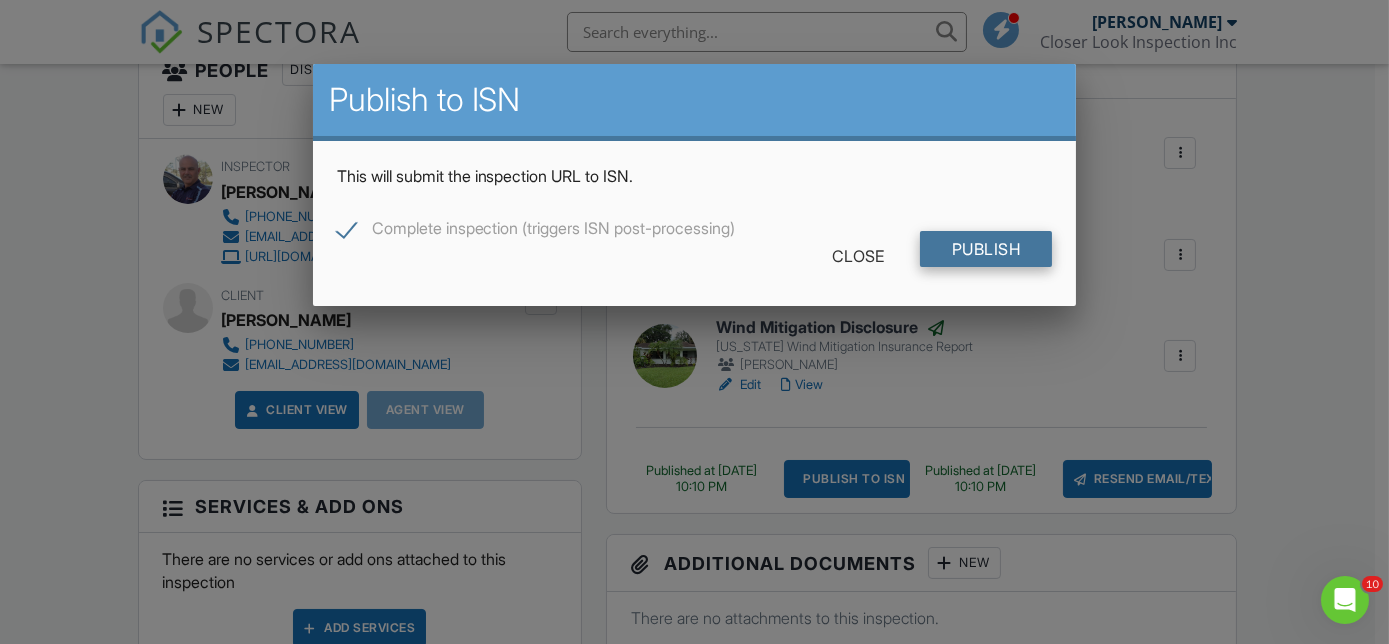 click on "Publish" at bounding box center [986, 249] 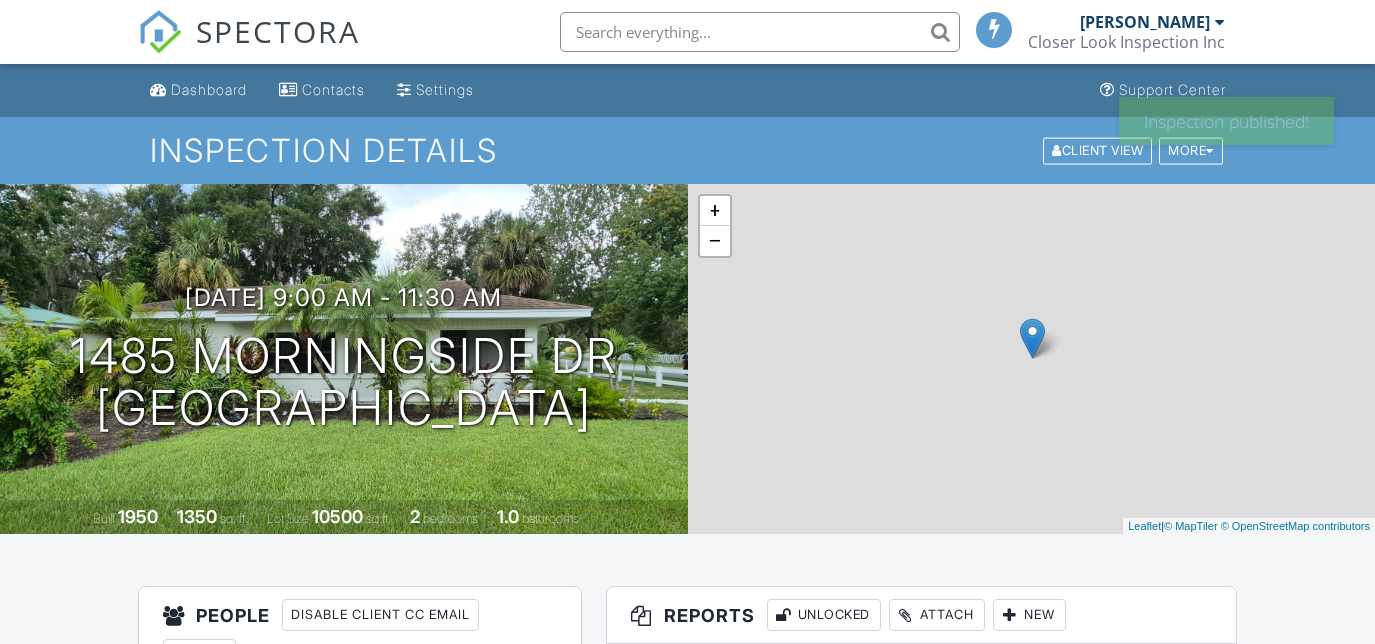 scroll, scrollTop: 0, scrollLeft: 0, axis: both 